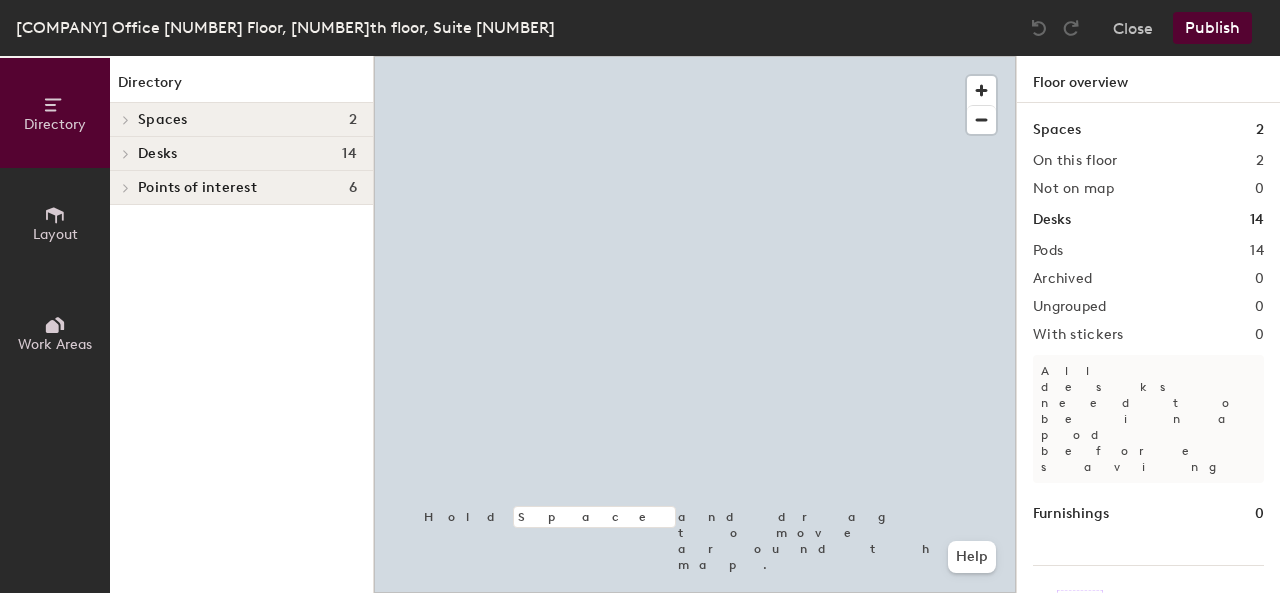 scroll, scrollTop: 0, scrollLeft: 0, axis: both 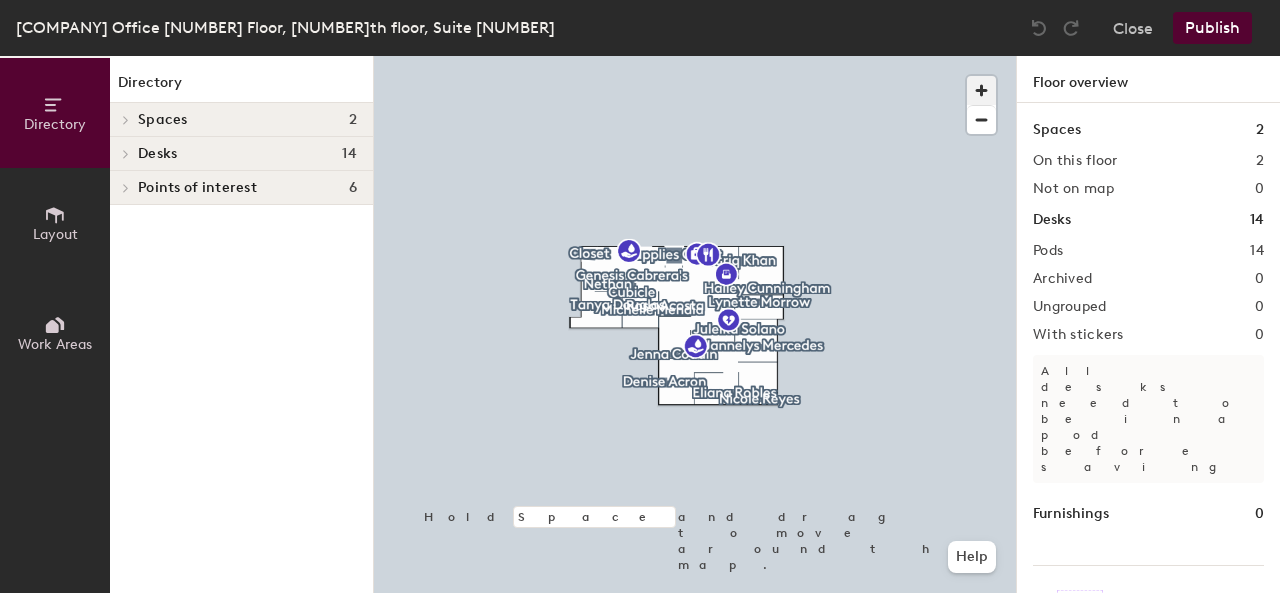 click 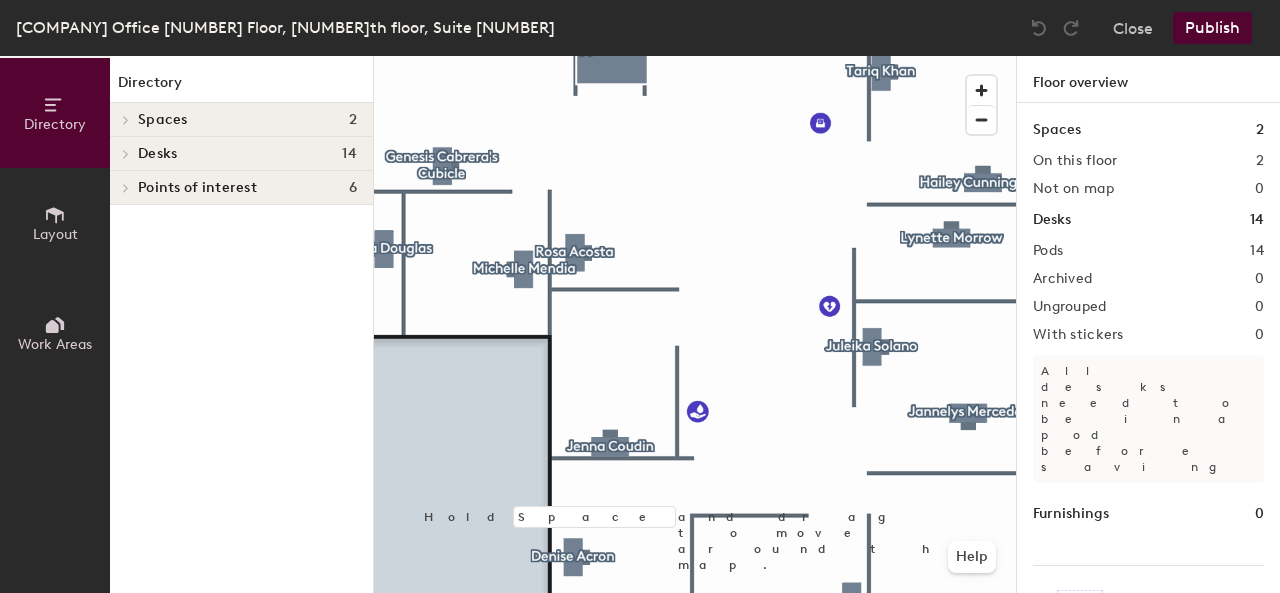 click on "Desks 14" 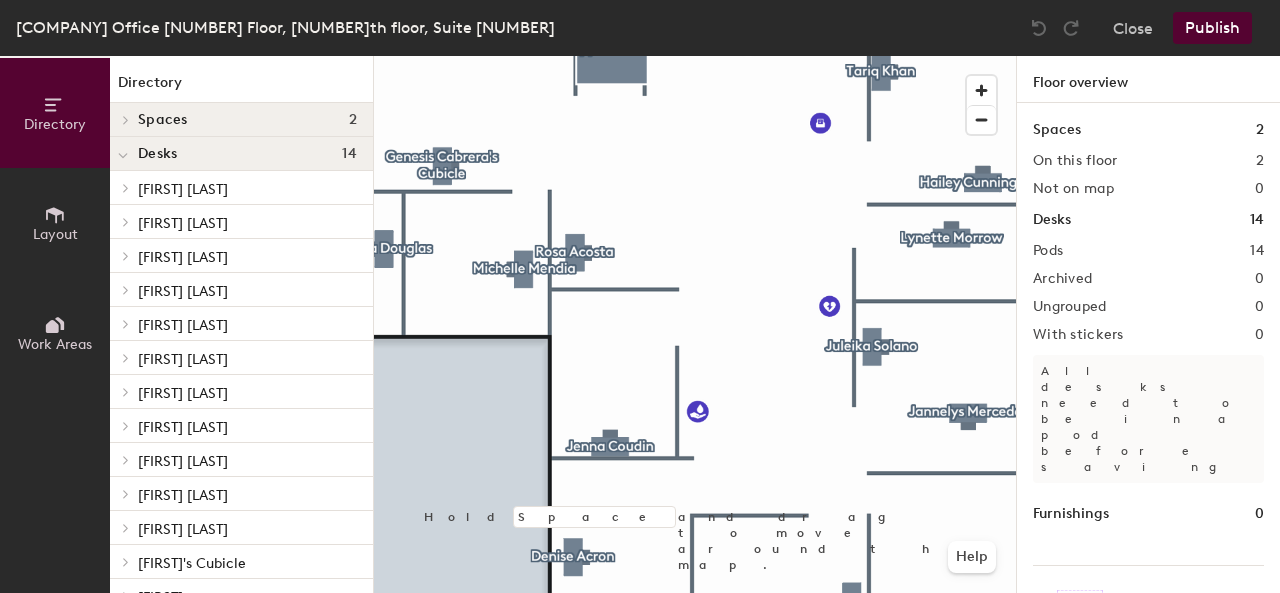 click 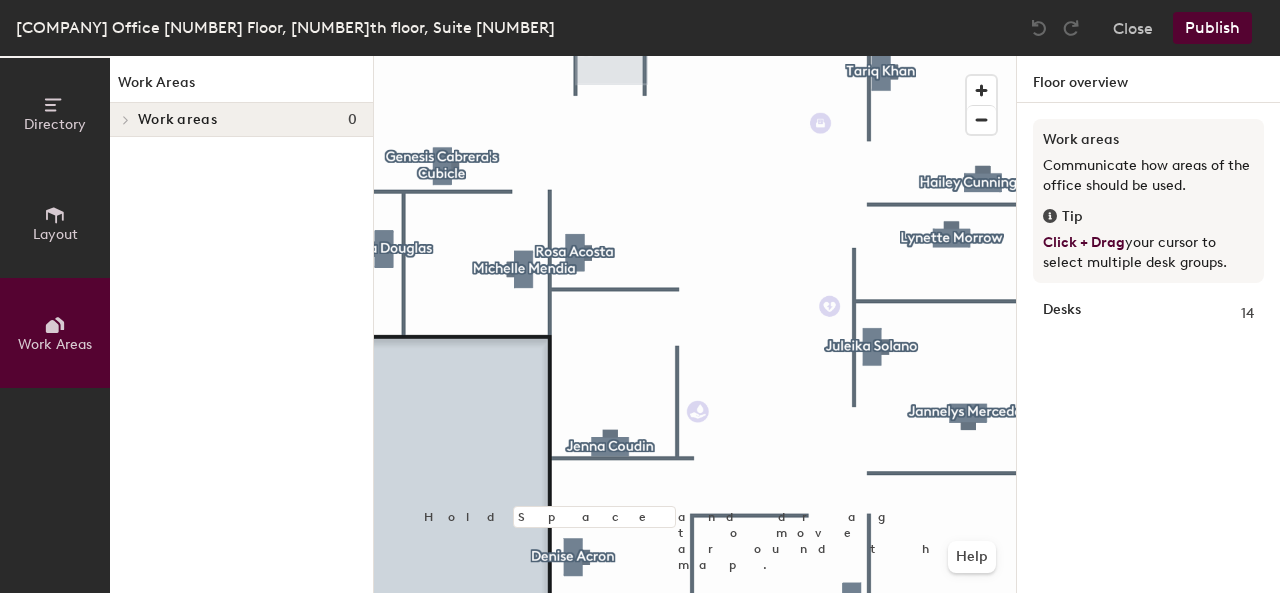 click on "Layout" 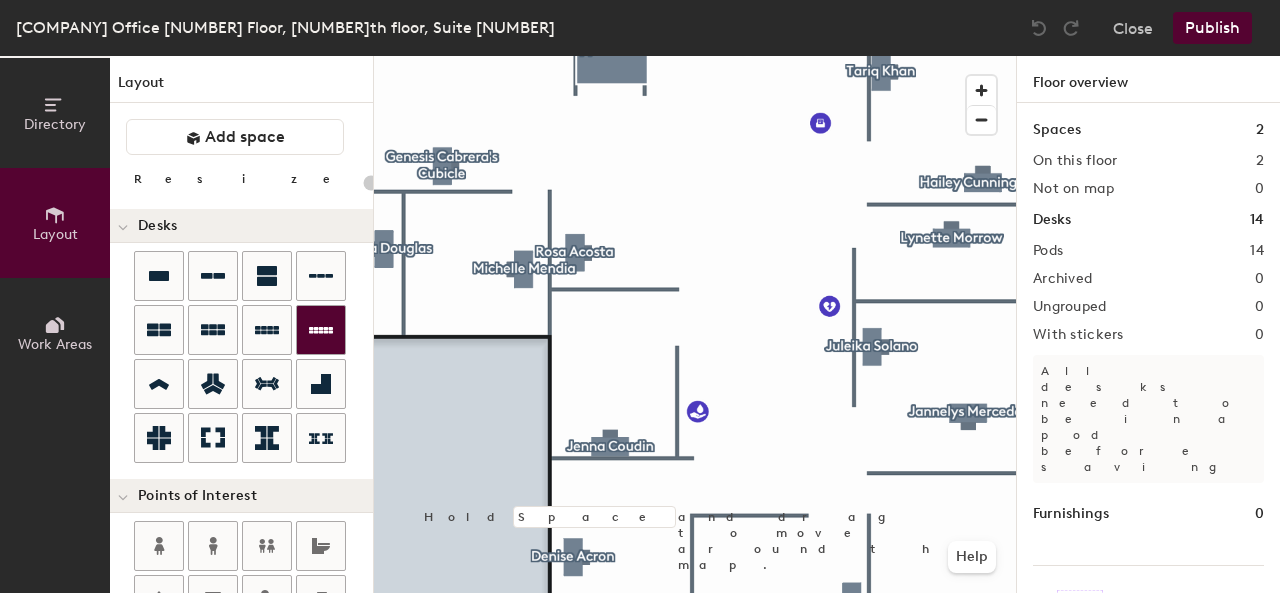 click on "Directory Layout Work Areas Layout   Add space Resize Desks Points of Interest Furnishings Seating Tables Booths Hold Space and drag to move around the map. Help Floor overview Spaces 2 On this floor 2 Not on map 0 Desks 14 Pods 14 Archived 0 Ungrouped 0 With stickers 0 All desks need to be in a pod before saving Furnishings 0 Increase desk check-ins Companies that use desk stickers have up to 25% more check-ins. Get your stickers" 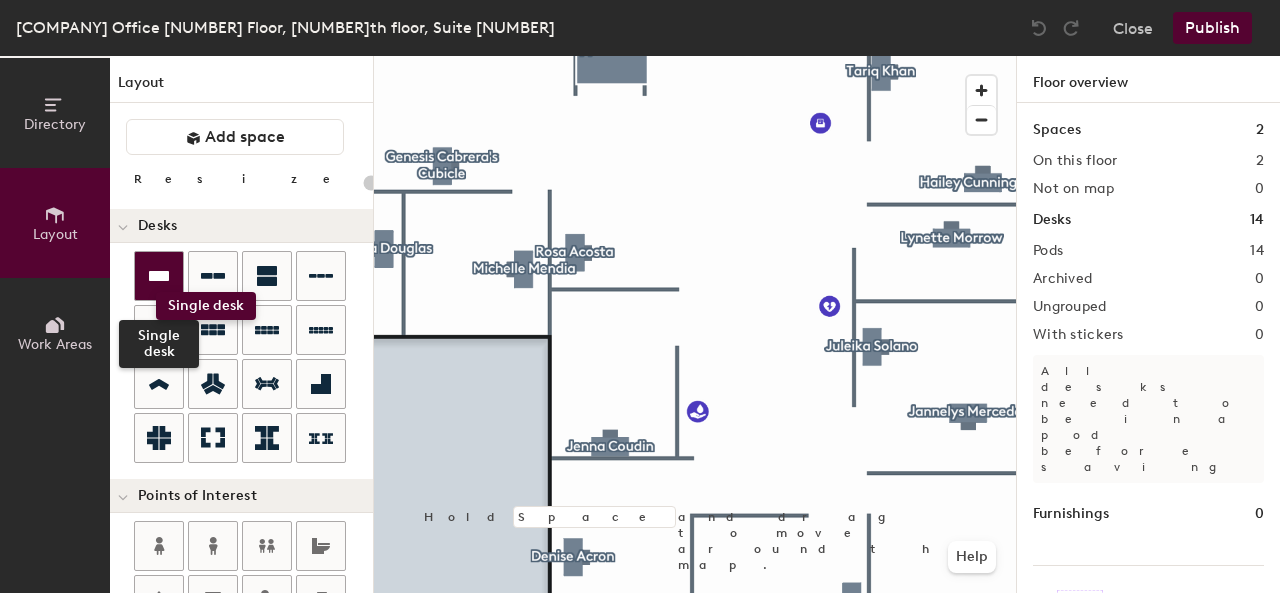 click 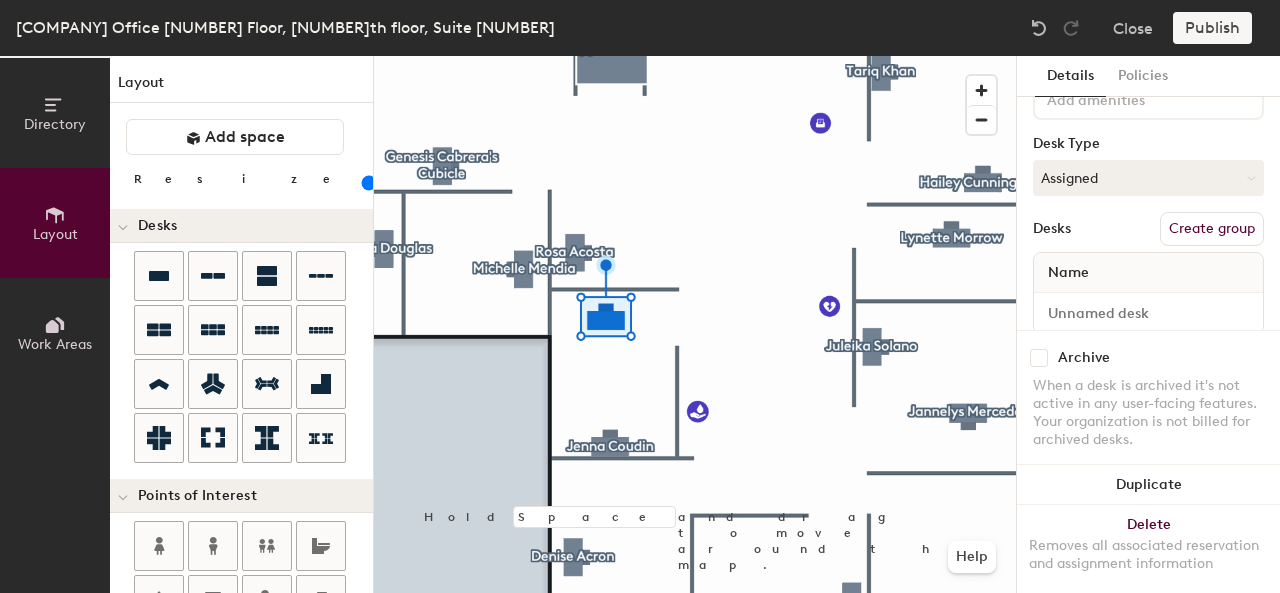 scroll, scrollTop: 122, scrollLeft: 0, axis: vertical 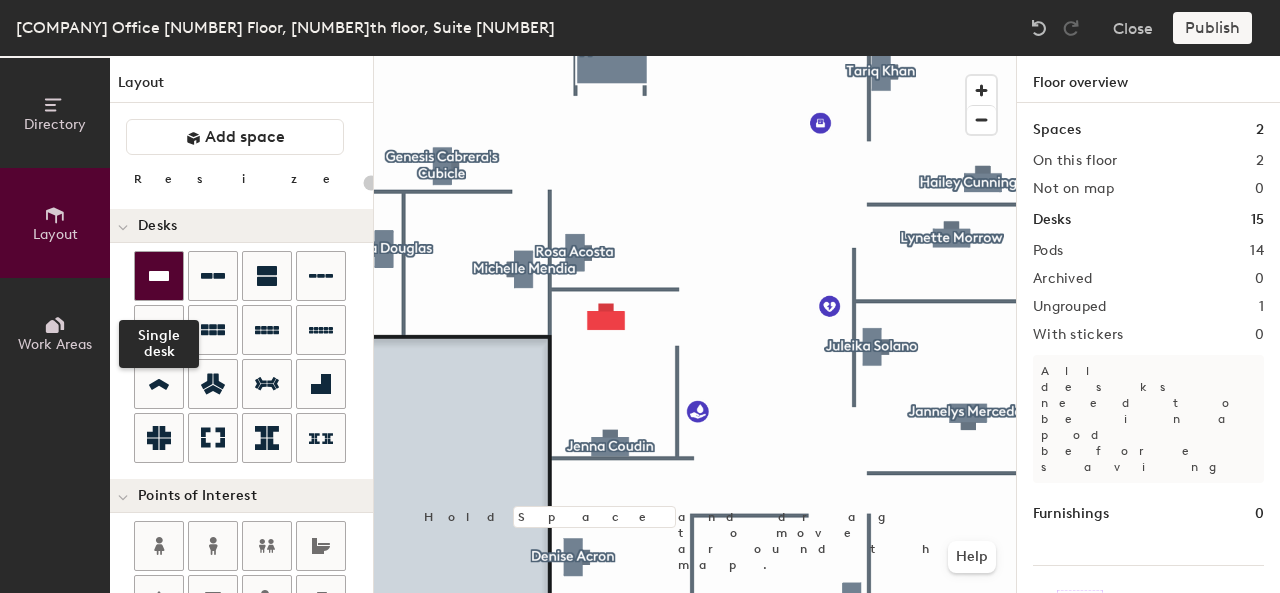 click 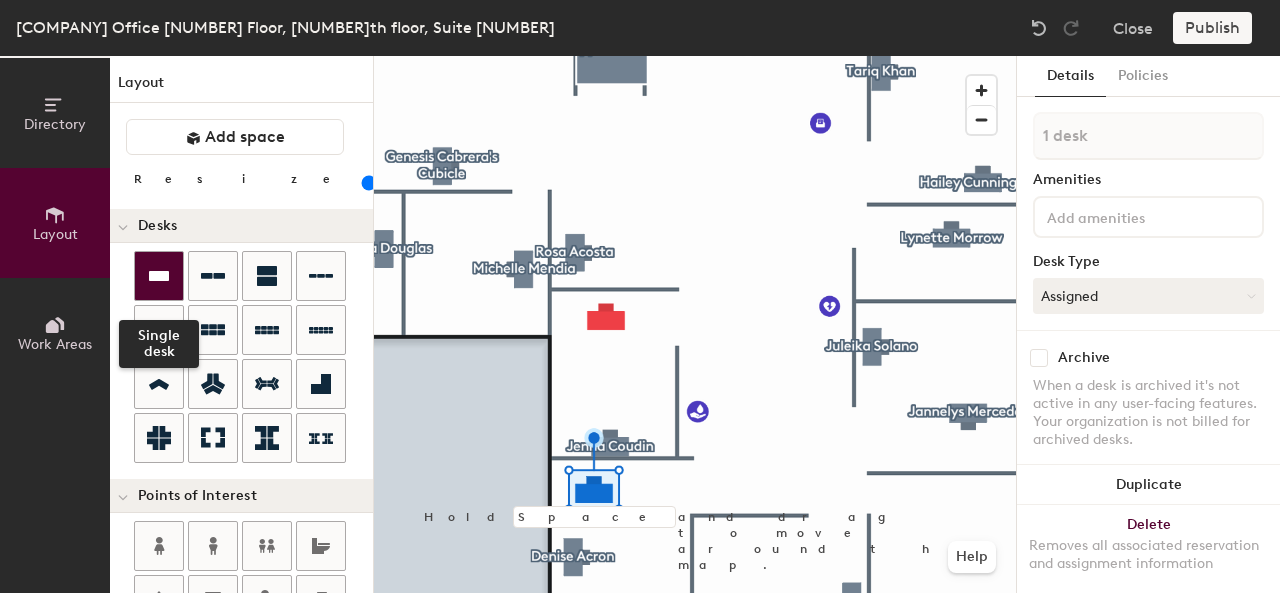 click 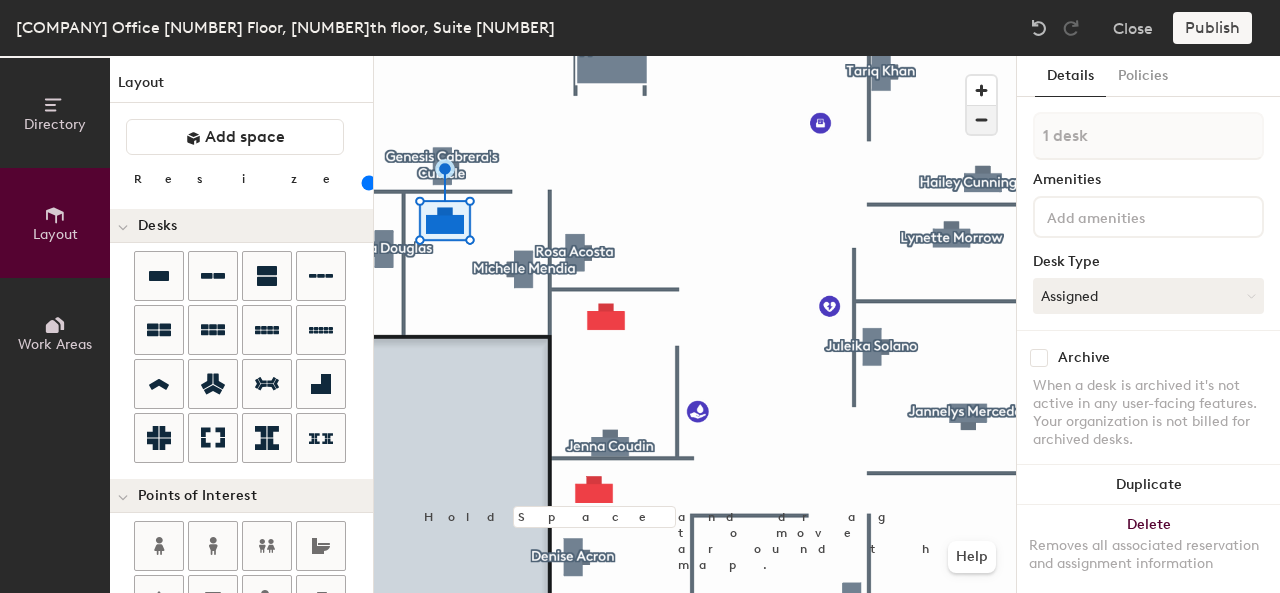 click 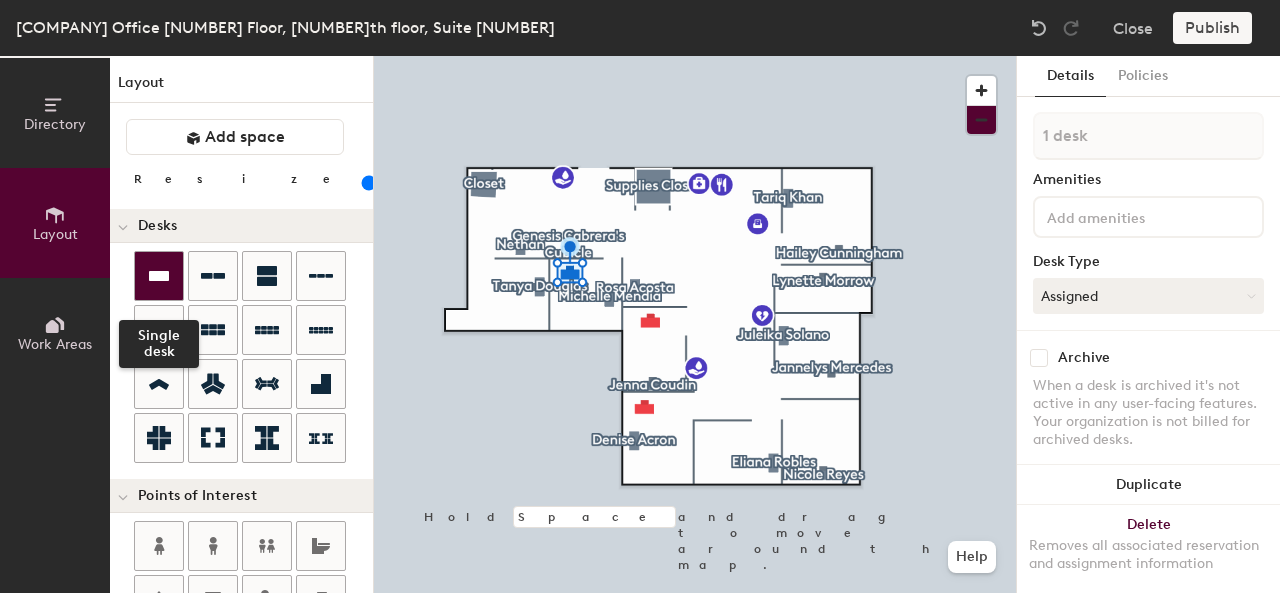 click 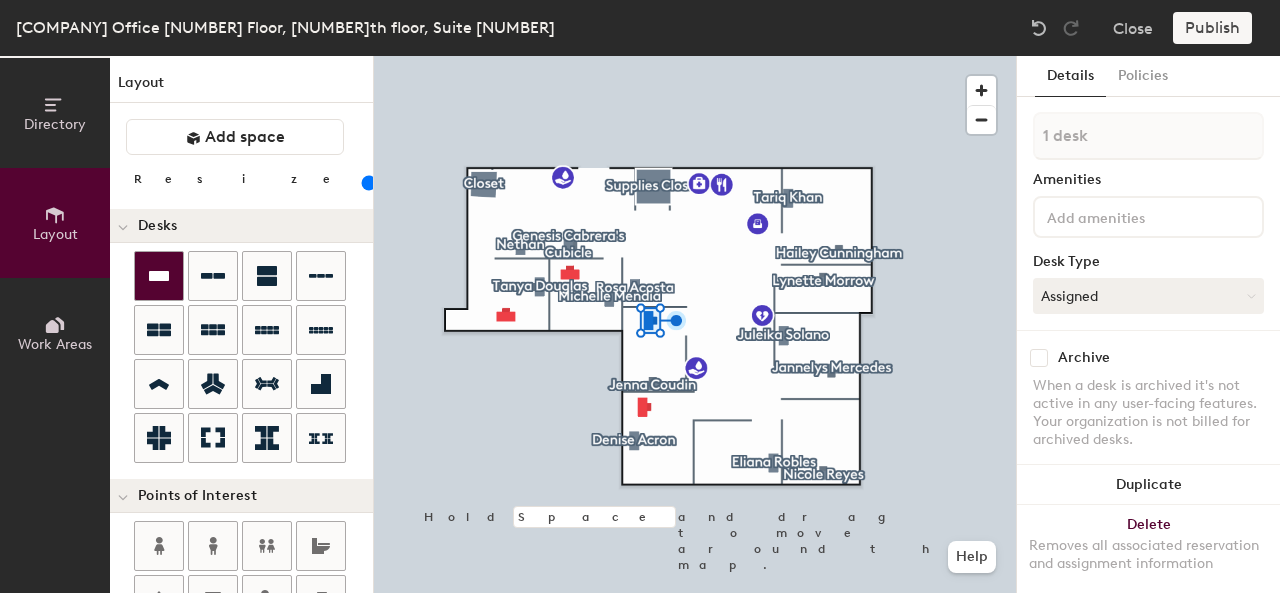 click 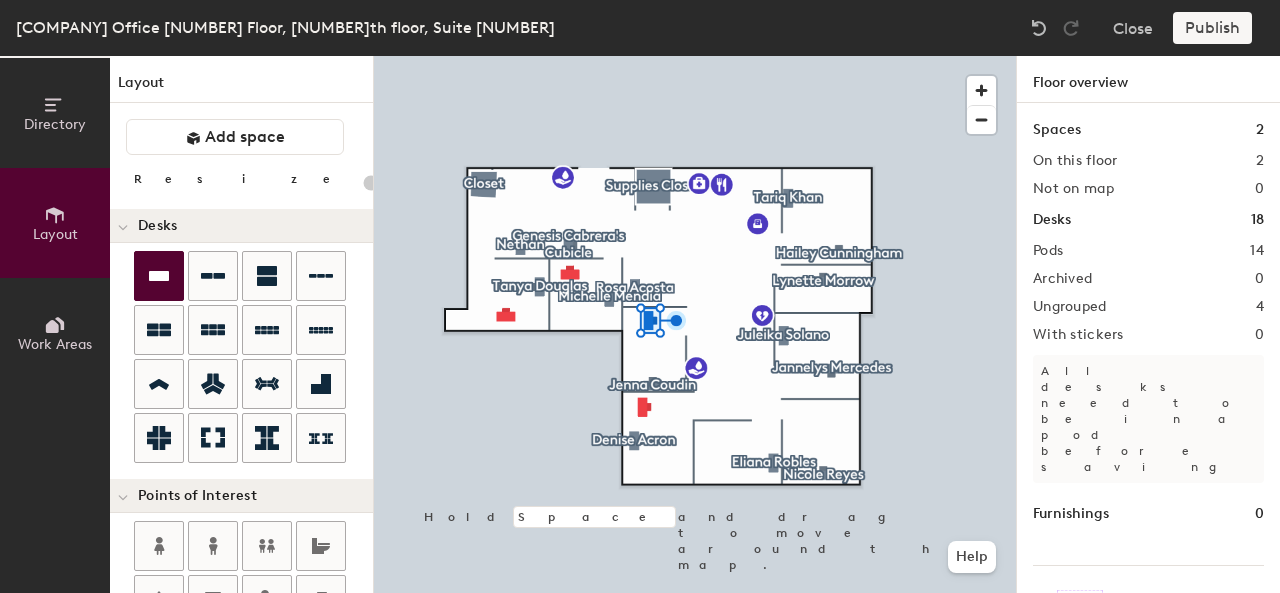 type on "100" 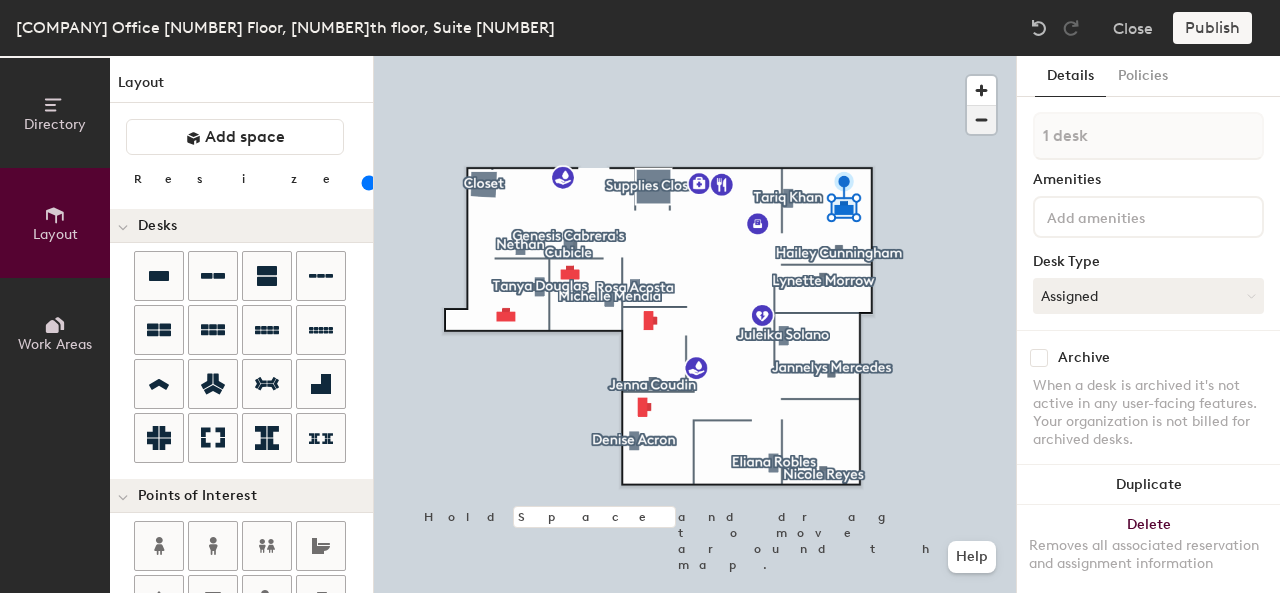 click 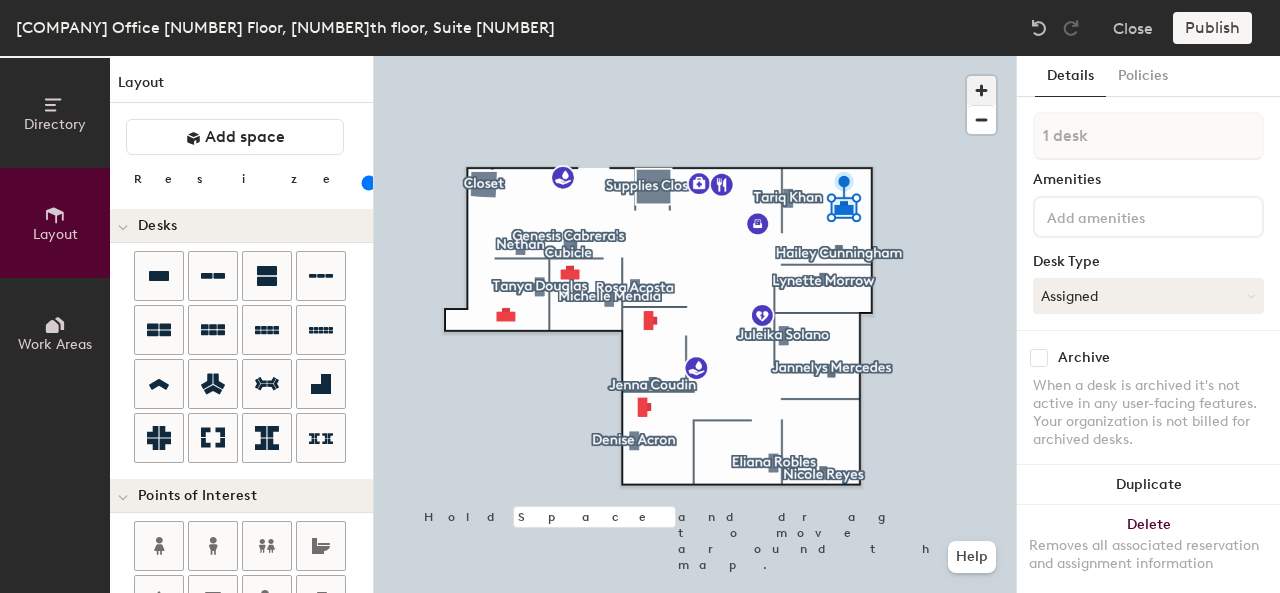 click 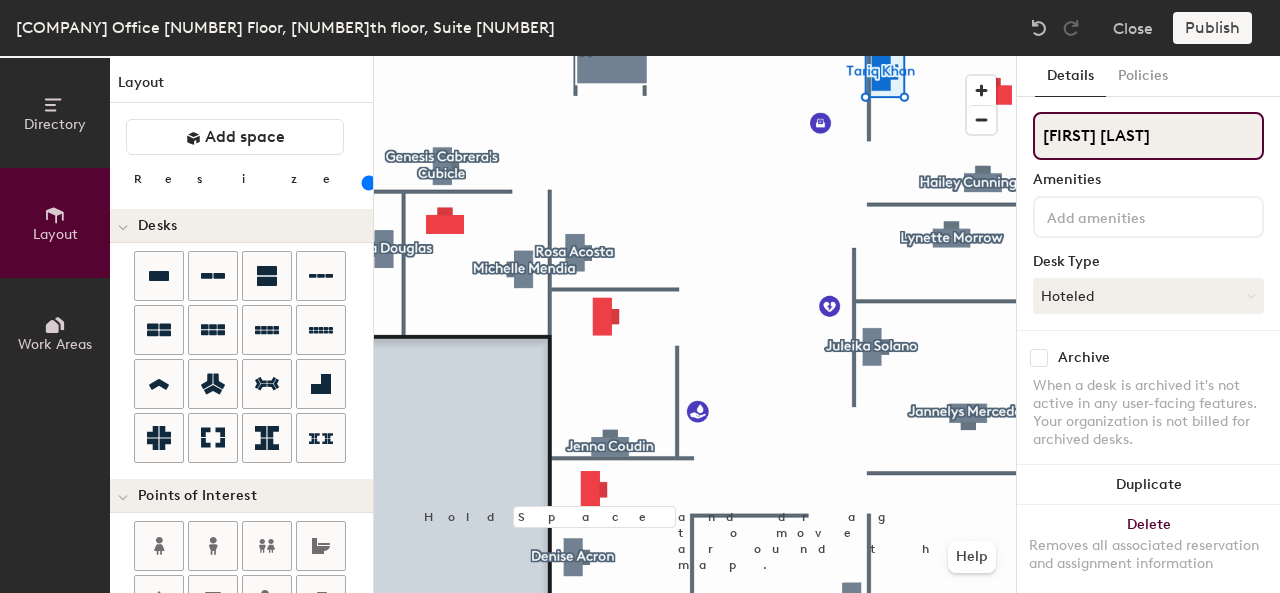 click on "[FIRST] [LAST]" 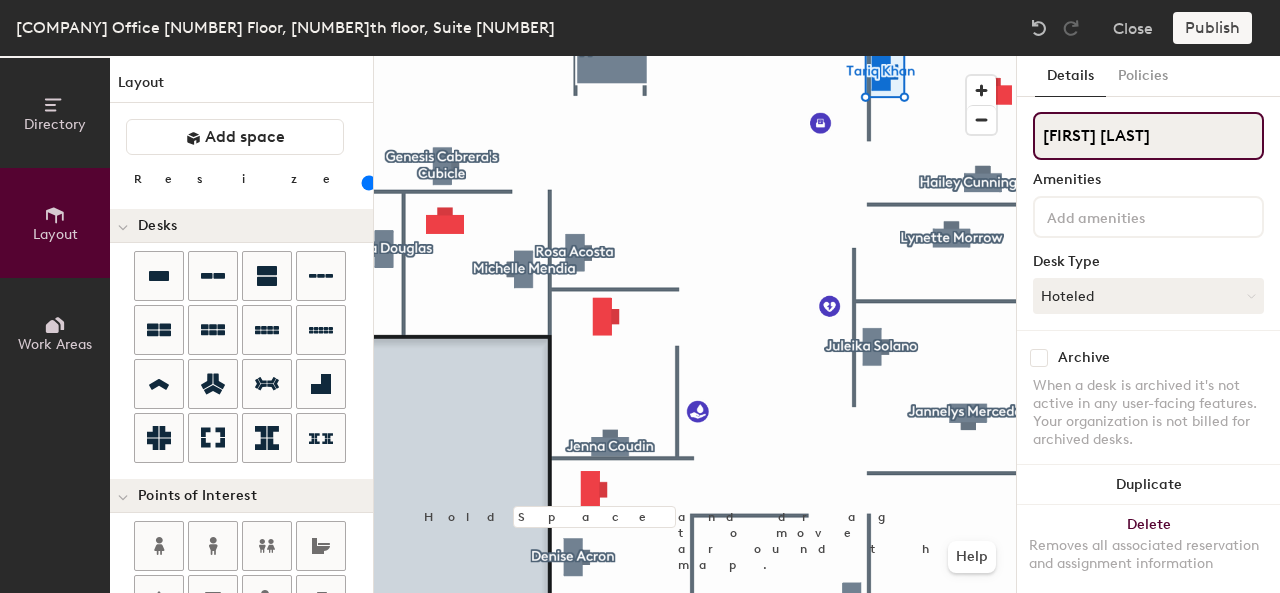 drag, startPoint x: 1140, startPoint y: 139, endPoint x: 1035, endPoint y: 138, distance: 105.00476 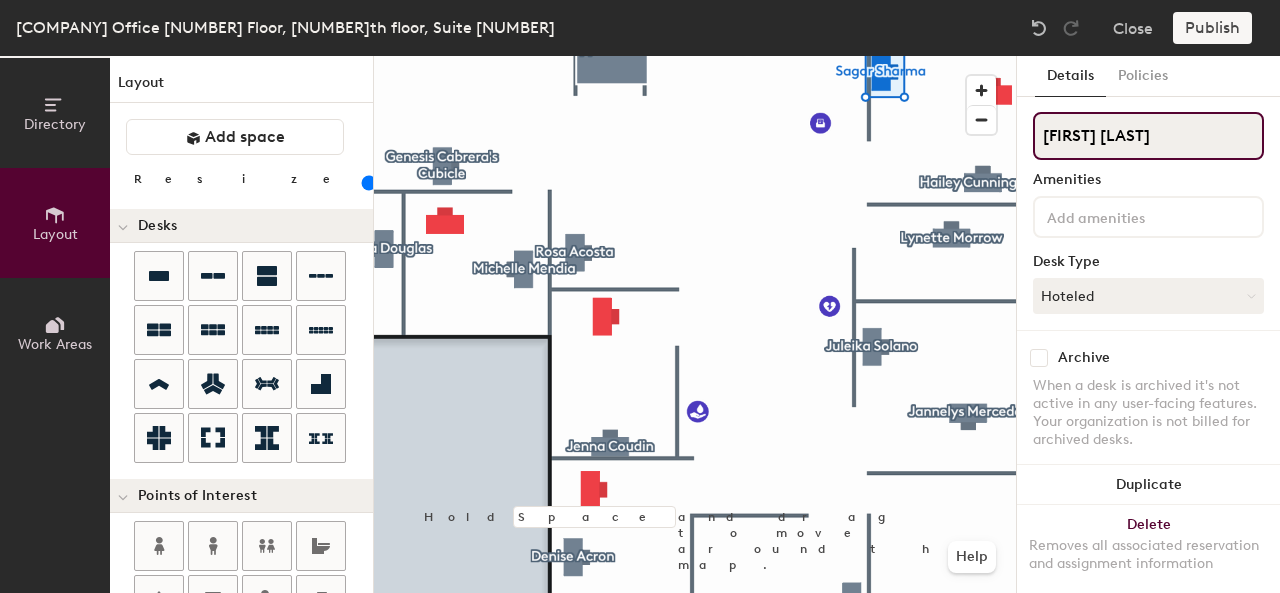 type on "[FIRST] [LAST]" 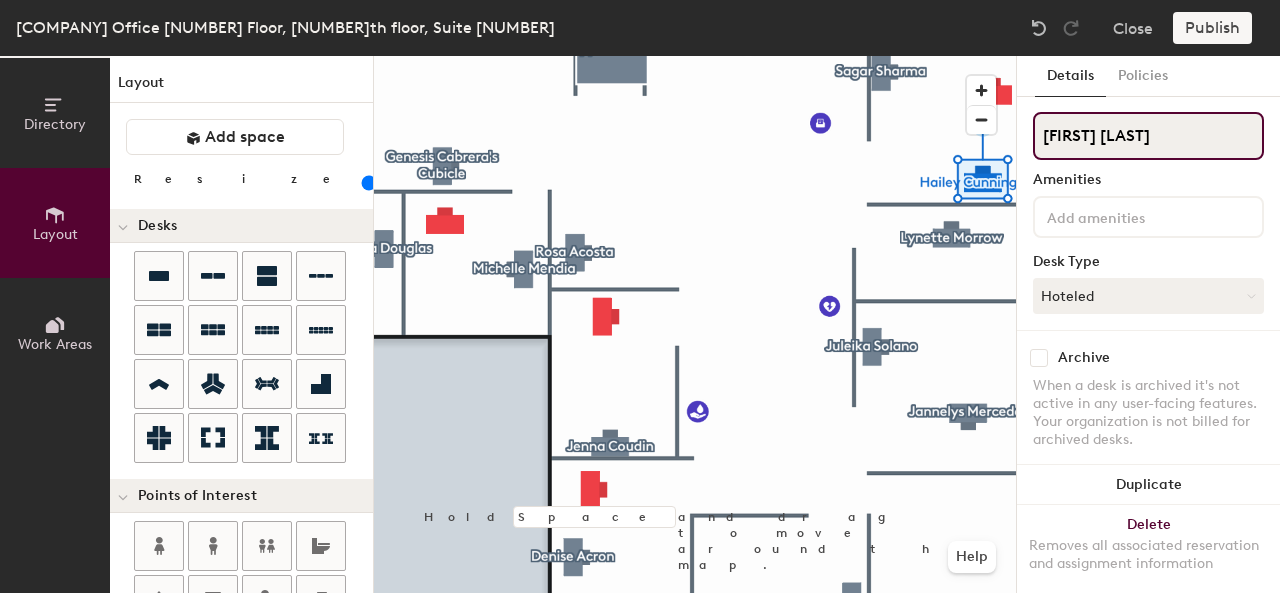 drag, startPoint x: 1210, startPoint y: 136, endPoint x: 1040, endPoint y: 143, distance: 170.14406 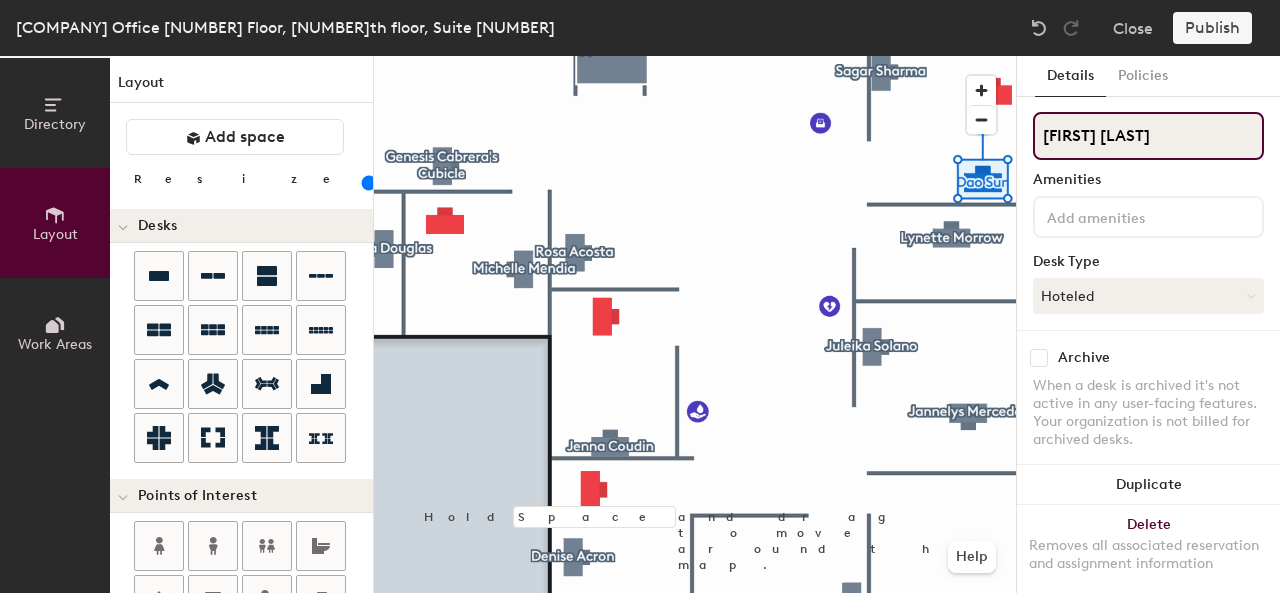 type on "[FIRST] [LAST]" 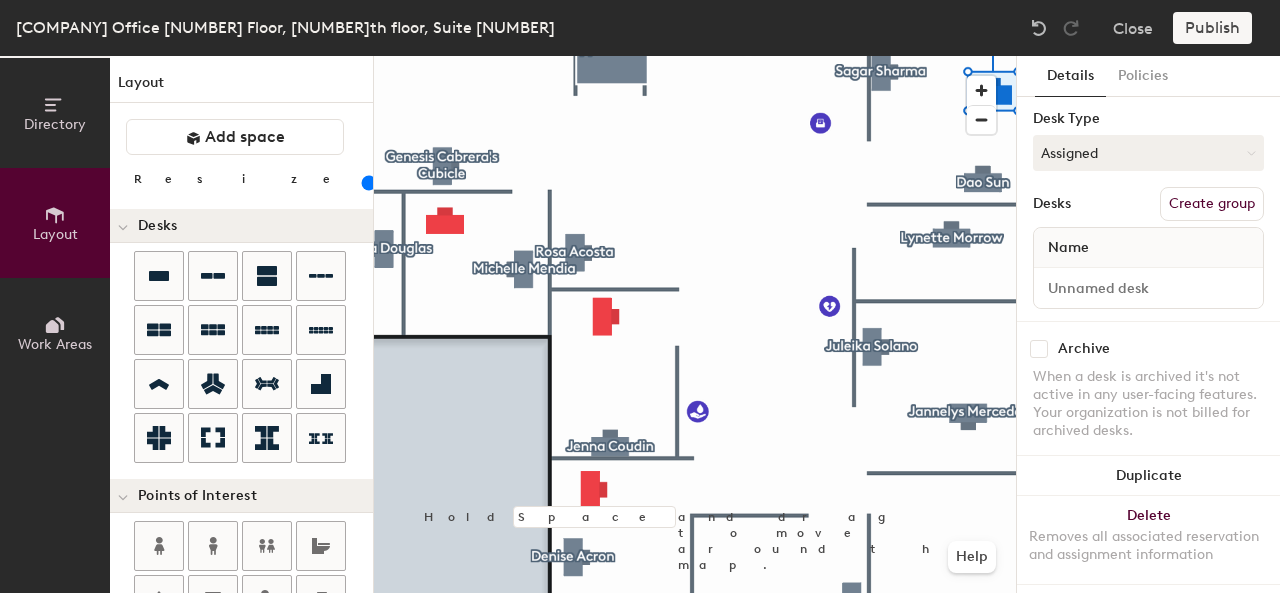 scroll, scrollTop: 148, scrollLeft: 0, axis: vertical 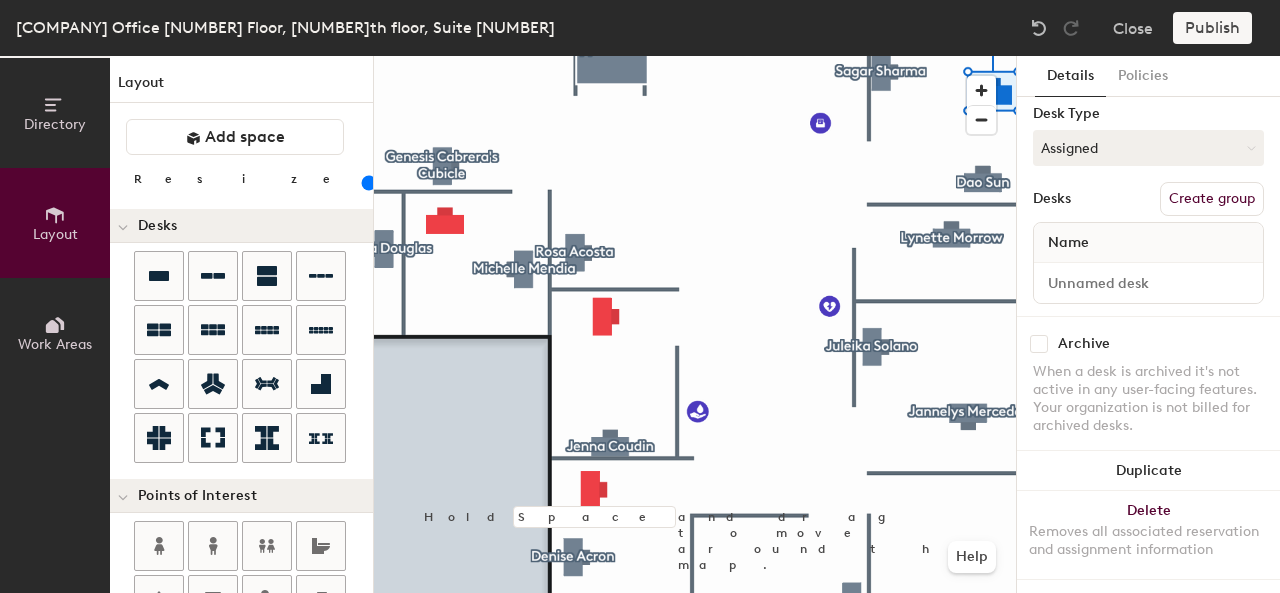 click on "Create group" 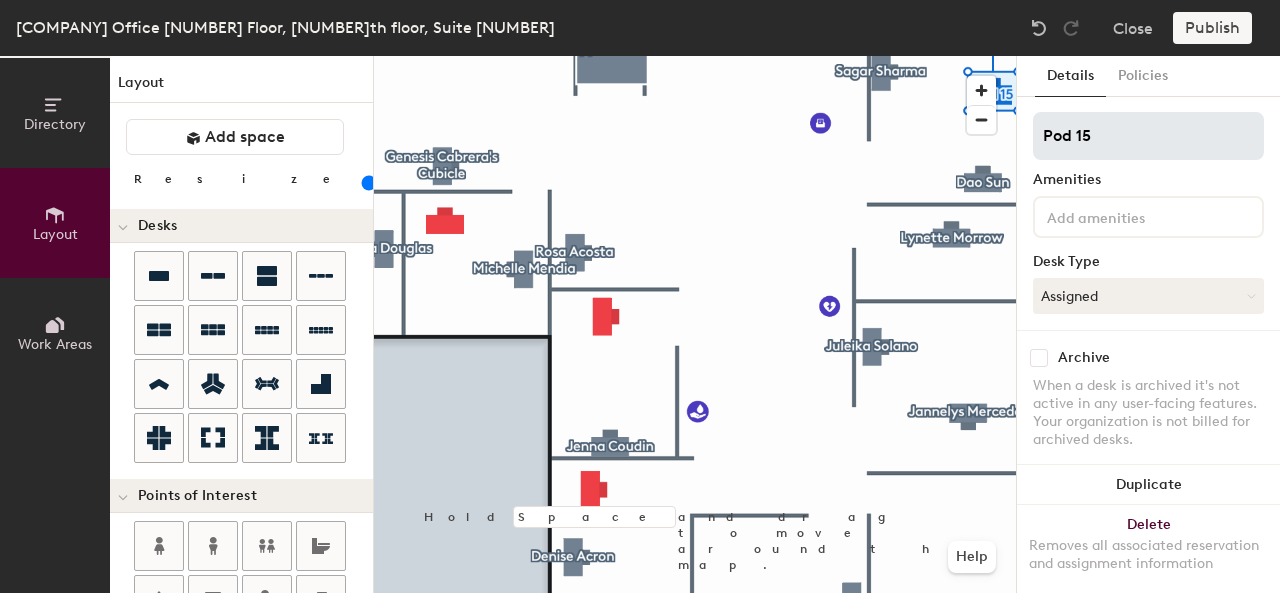 drag, startPoint x: 1127, startPoint y: 137, endPoint x: 1039, endPoint y: 131, distance: 88.20431 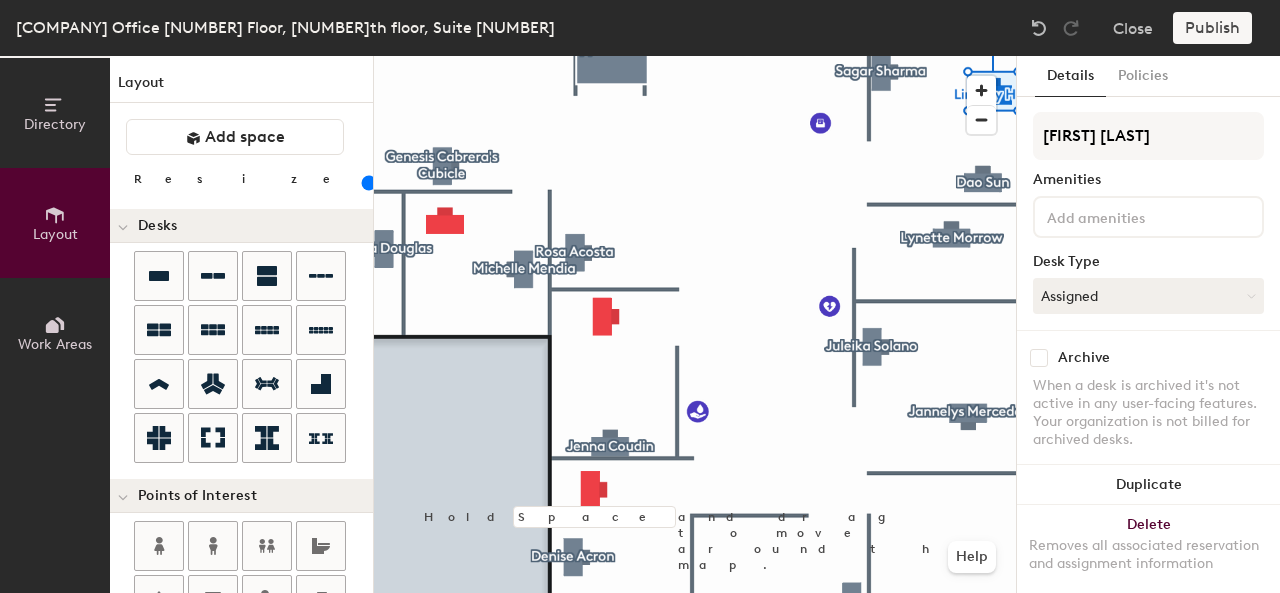 type on "[FIRST] [LAST]" 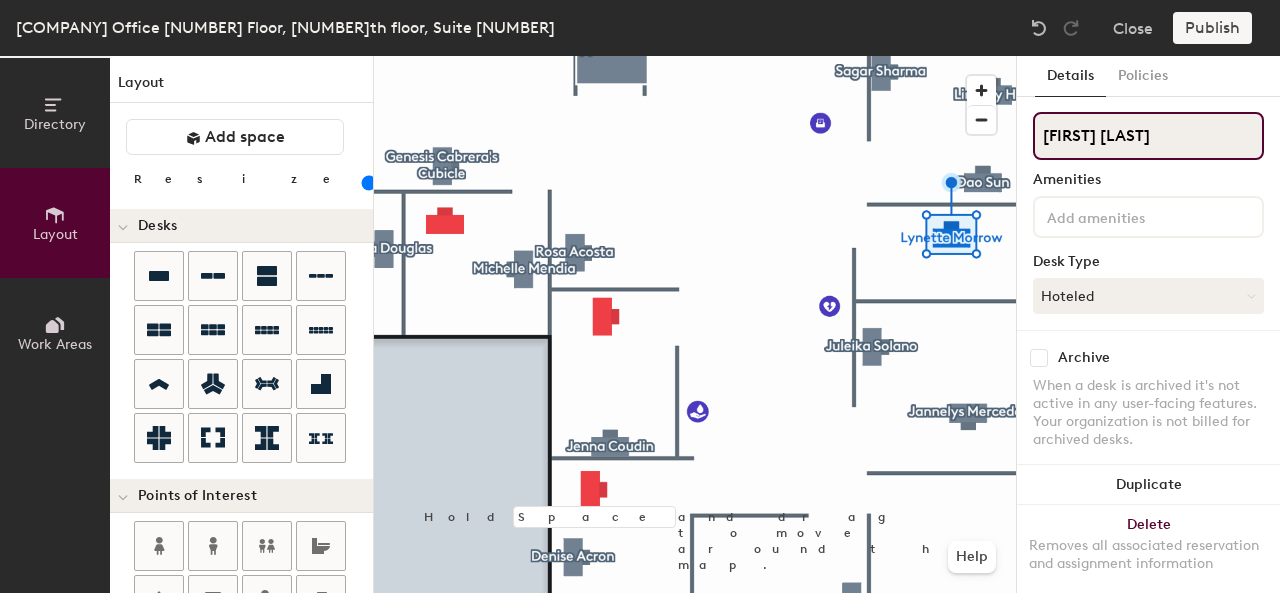 drag, startPoint x: 1174, startPoint y: 147, endPoint x: 1039, endPoint y: 137, distance: 135.36986 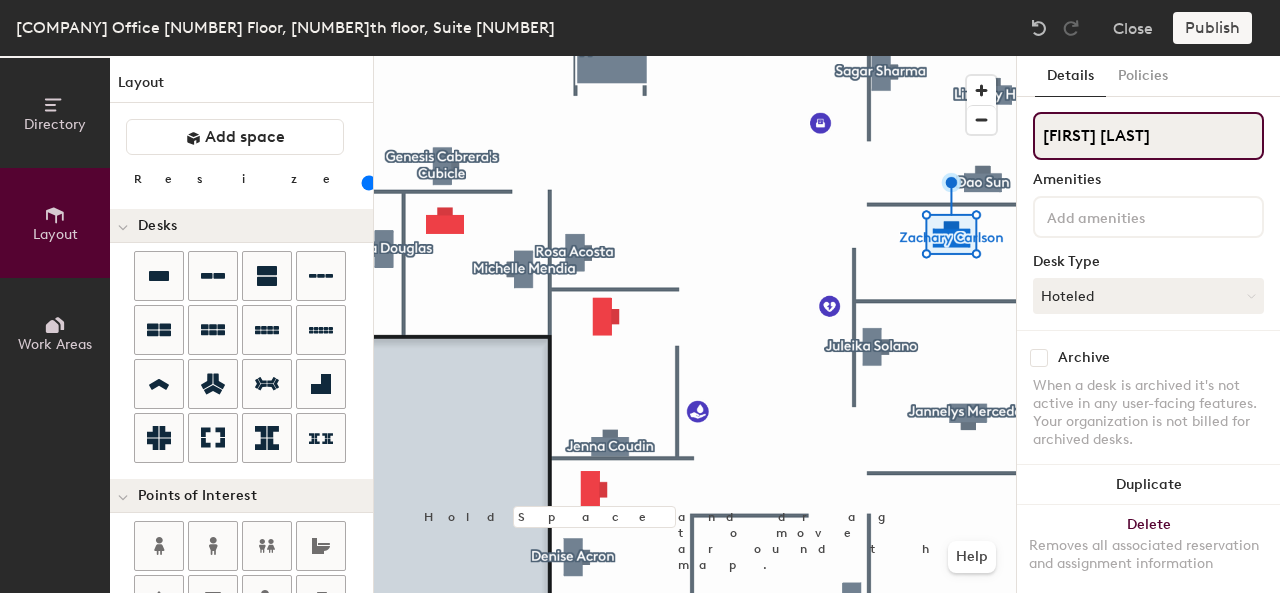 type on "[FIRST] [LAST]" 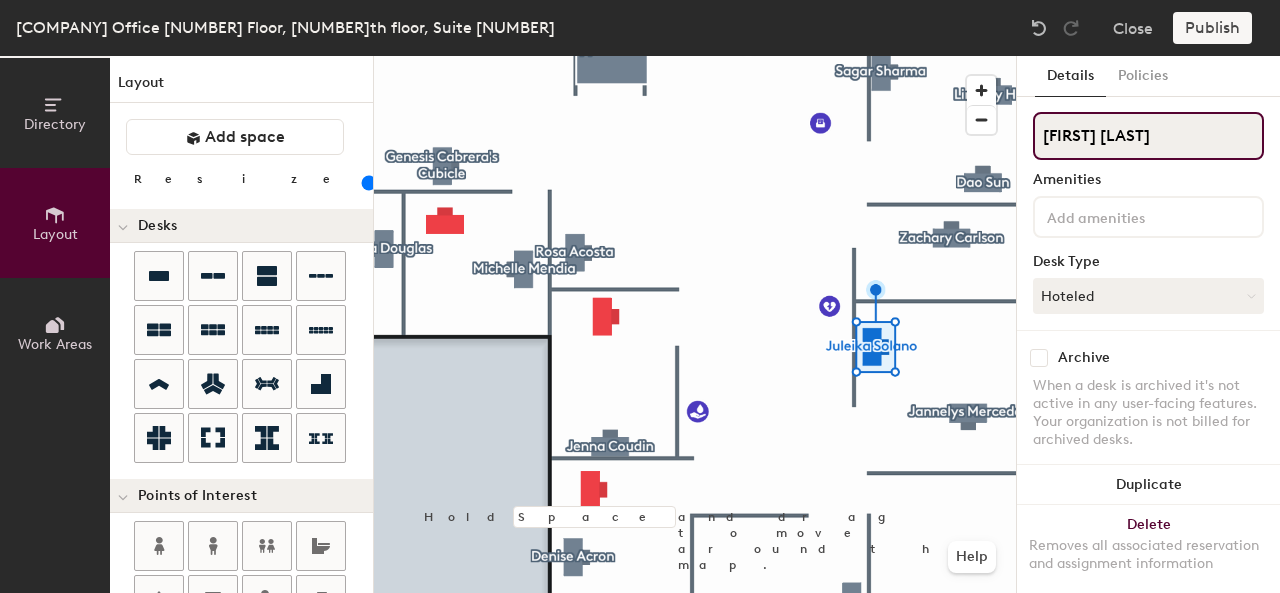 click on "[FIRST] [LAST]" 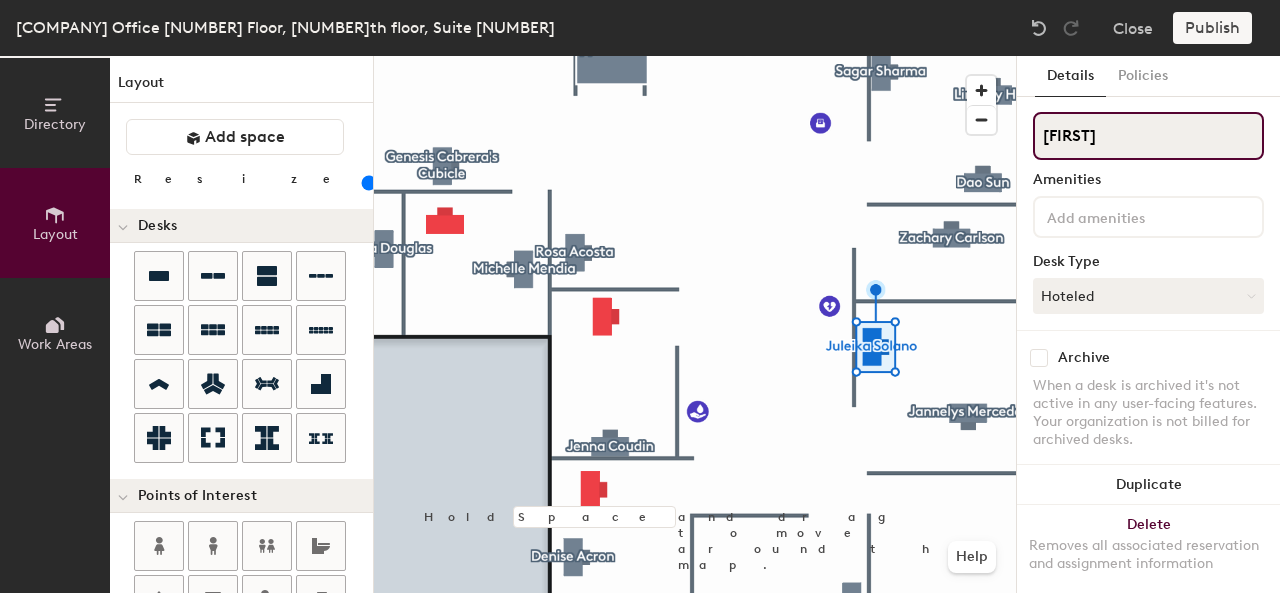 type on "J" 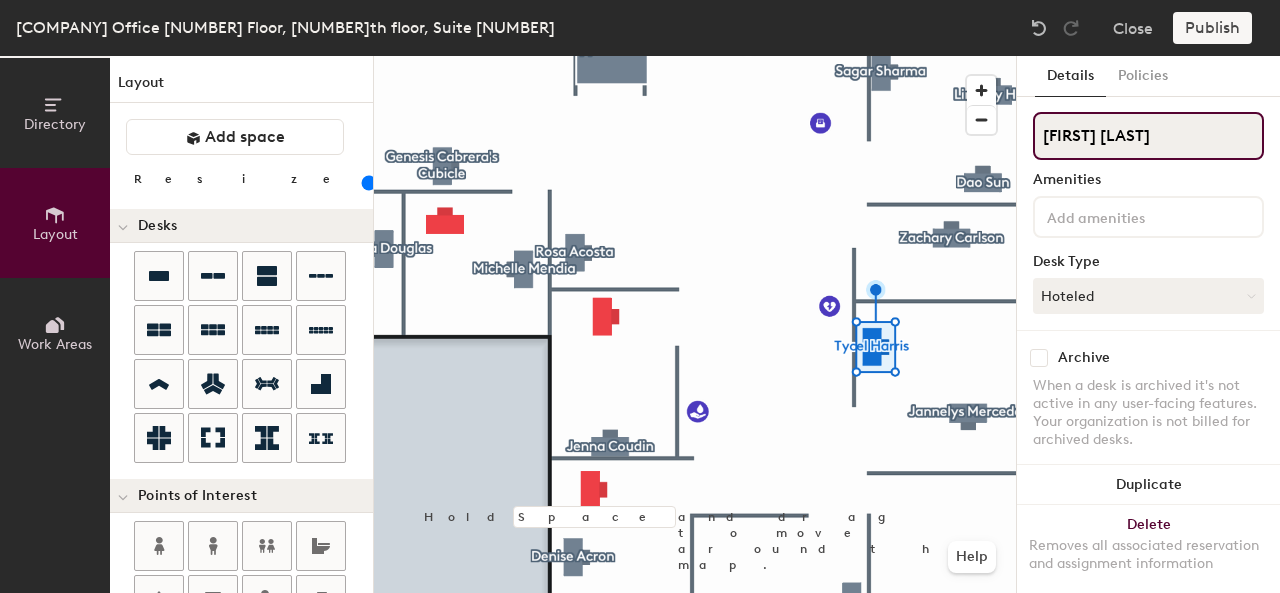 type on "[FIRST] [LAST]" 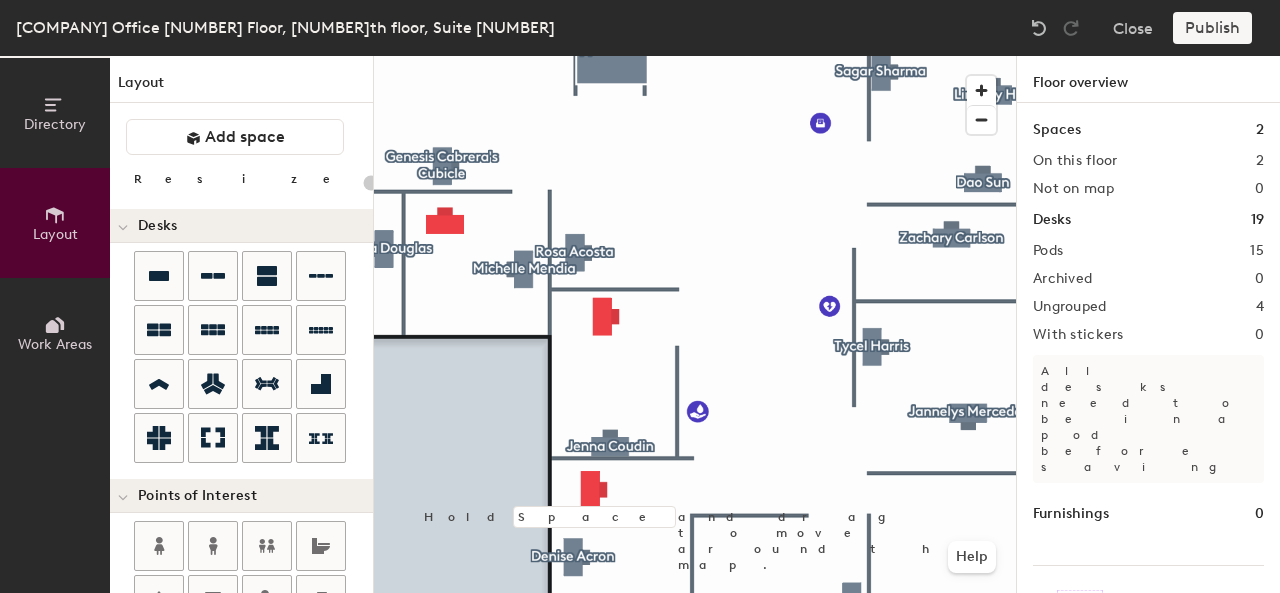 type on "100" 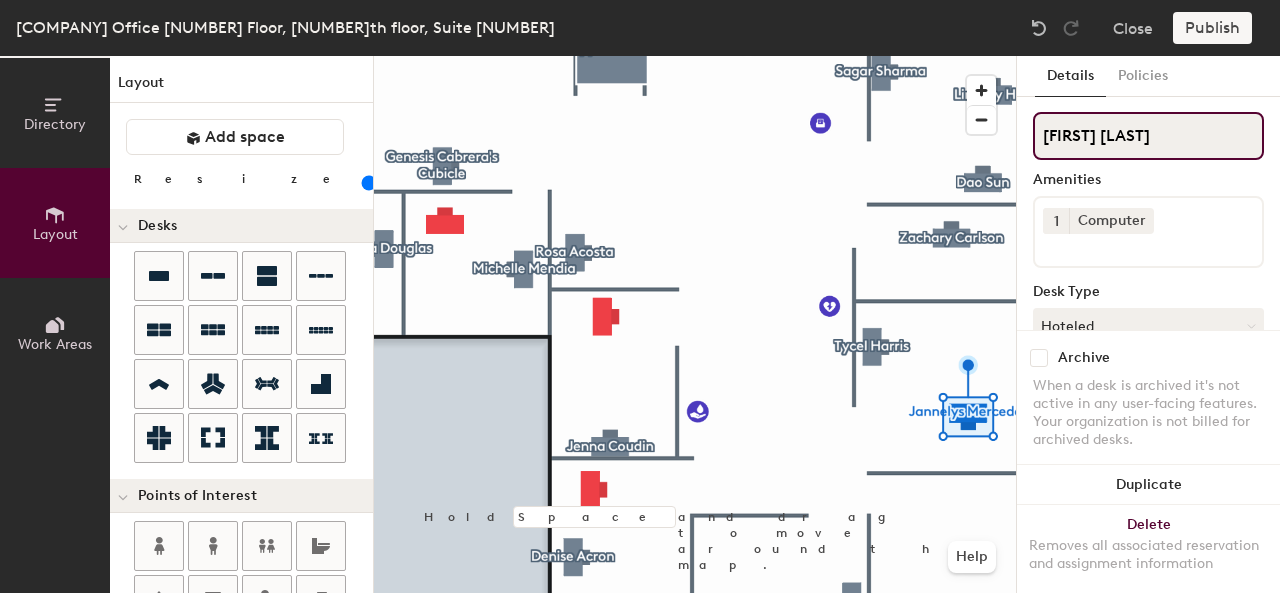 drag, startPoint x: 1192, startPoint y: 143, endPoint x: 1044, endPoint y: 135, distance: 148.21606 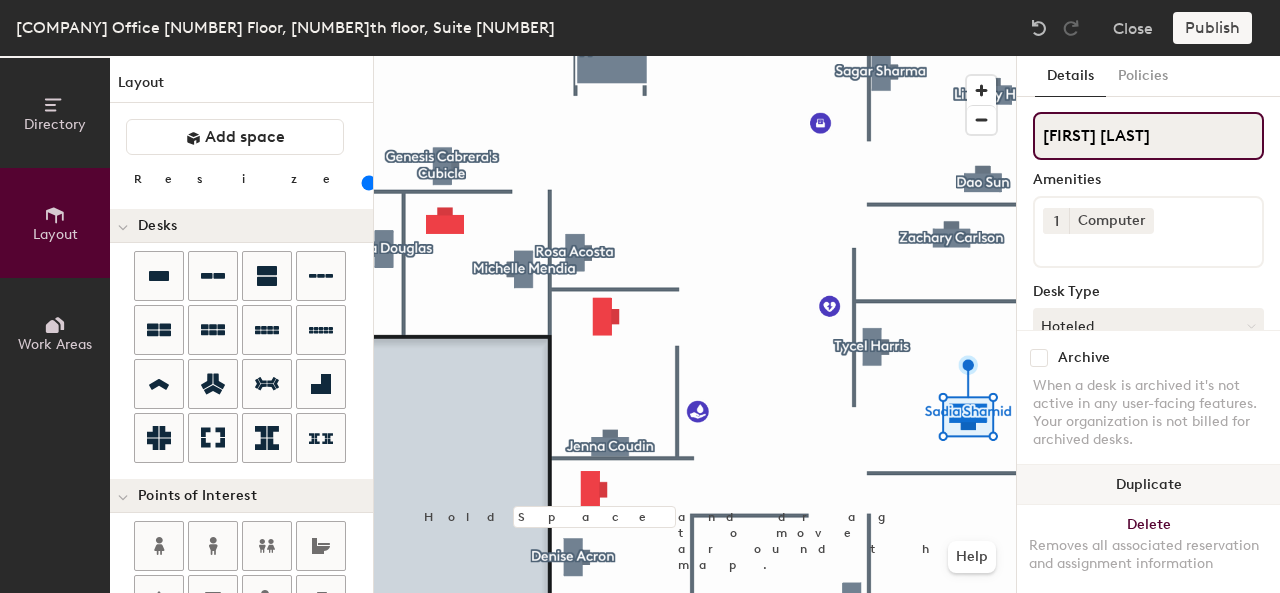 type on "[FIRST] [LAST]" 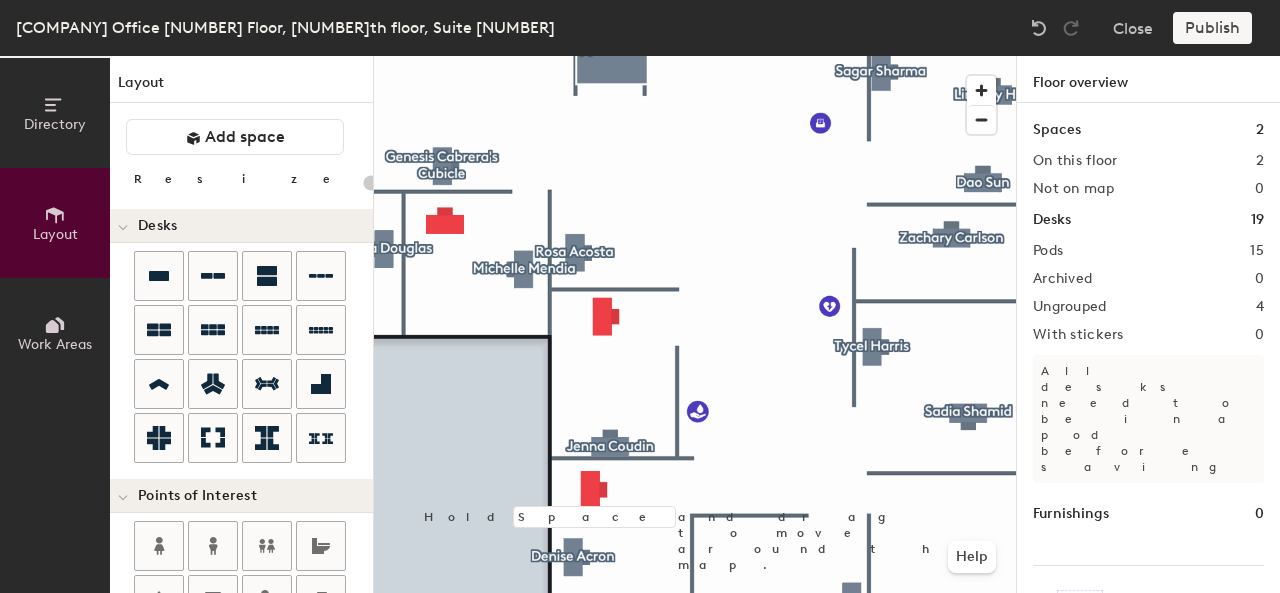 type on "100" 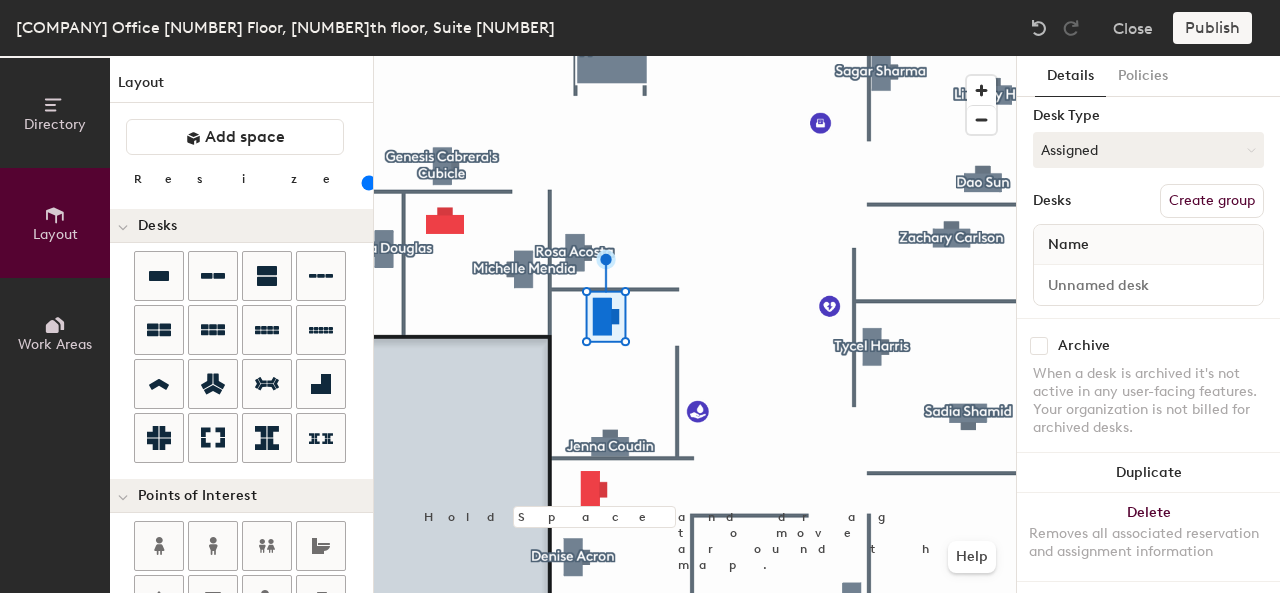 scroll, scrollTop: 166, scrollLeft: 0, axis: vertical 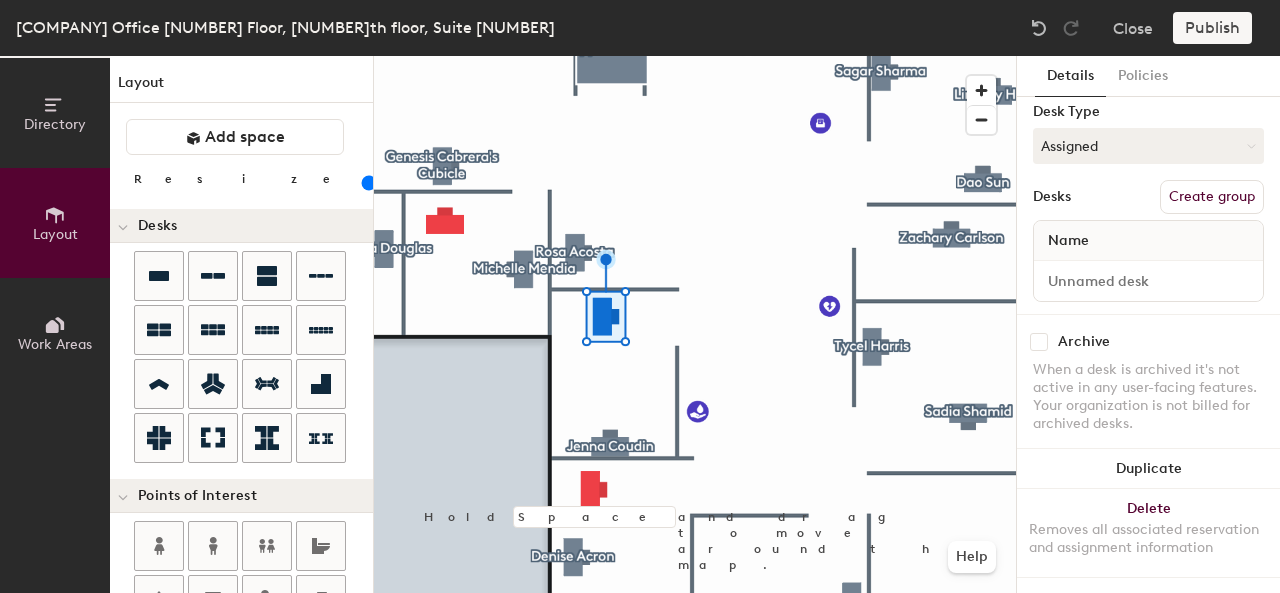 click on "Create group" 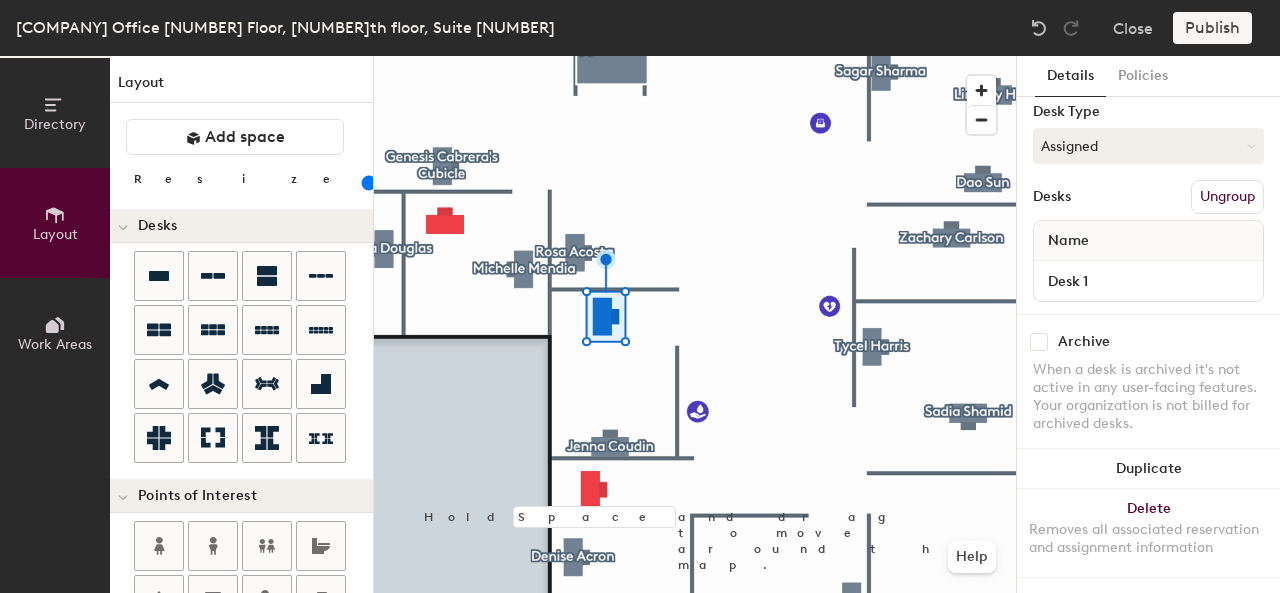 scroll, scrollTop: 0, scrollLeft: 0, axis: both 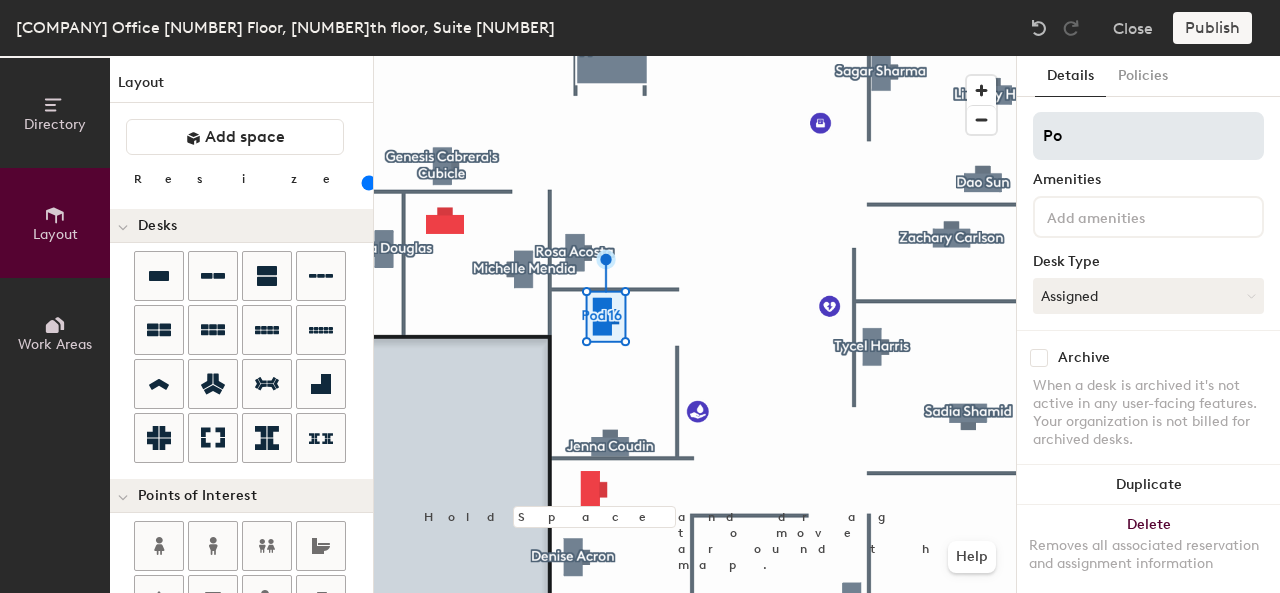 type on "P" 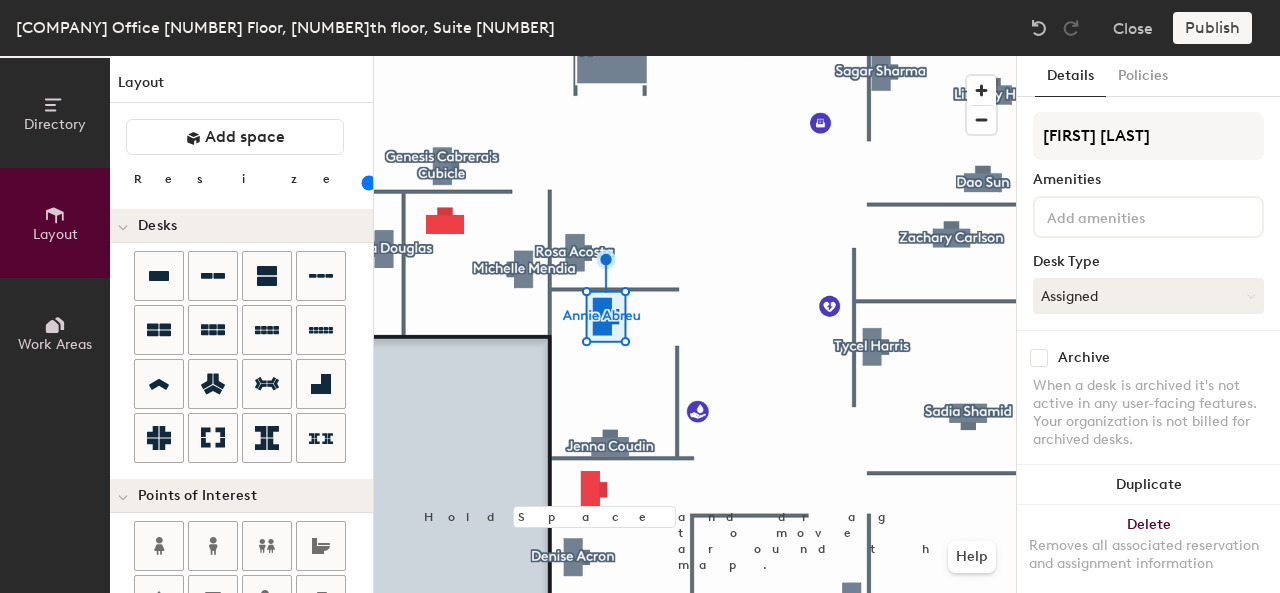 type on "[FIRST] [LAST]" 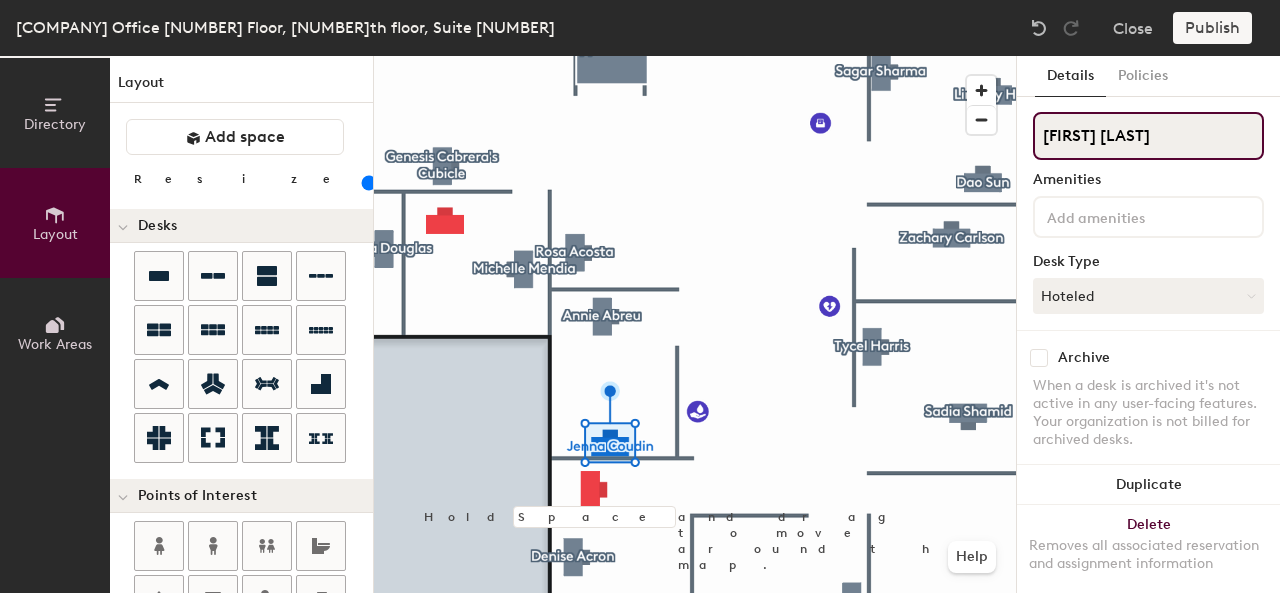 click on "[FIRST] [LAST]" 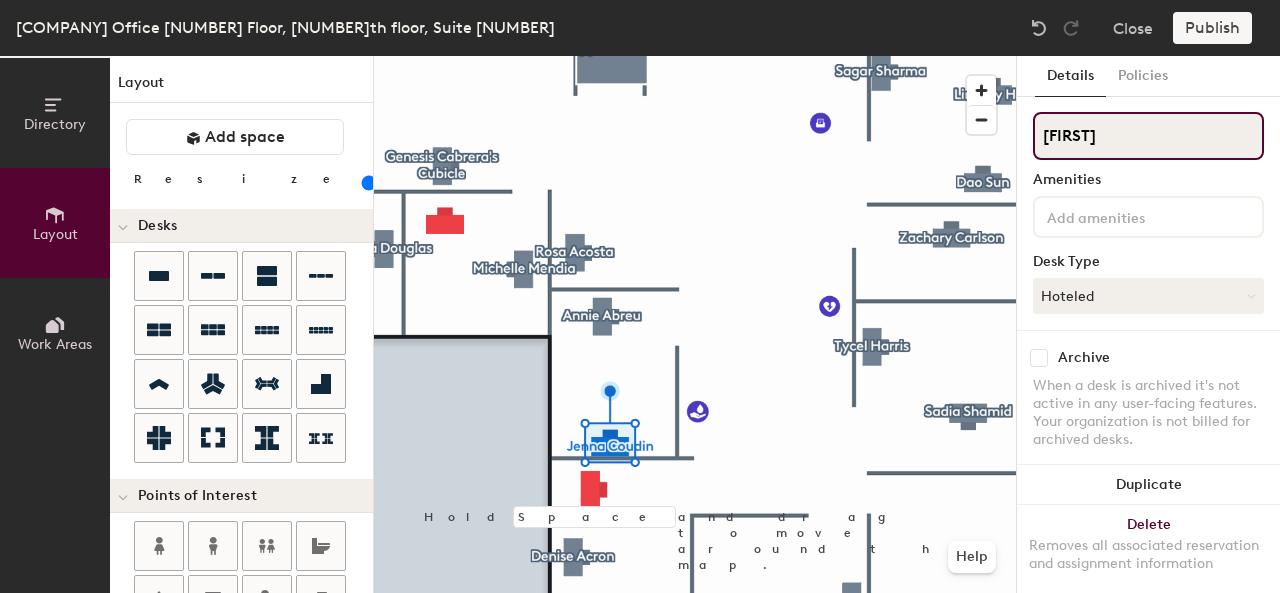 type on "J" 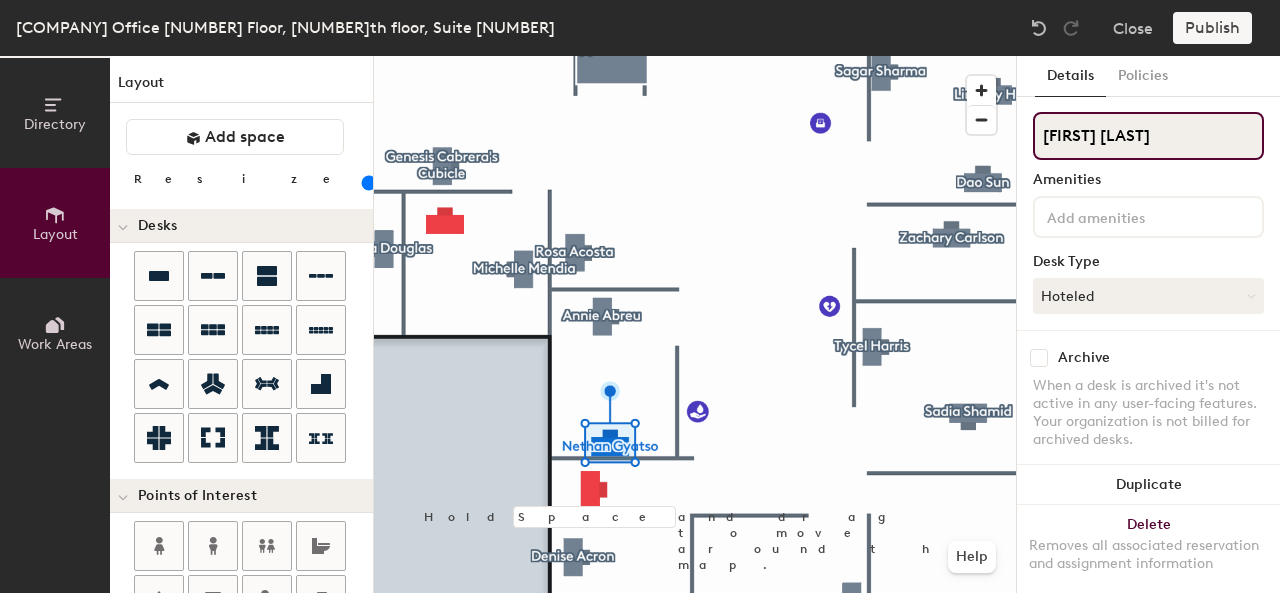 type on "[FIRST] [LAST]" 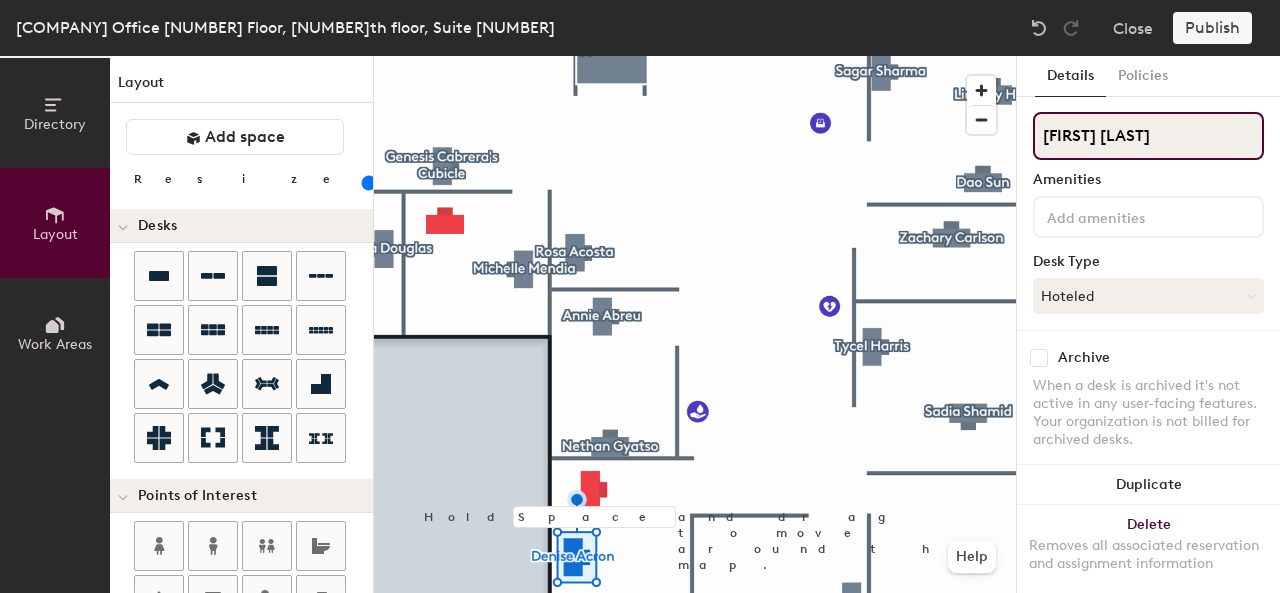 click on "[FIRST] [LAST]" 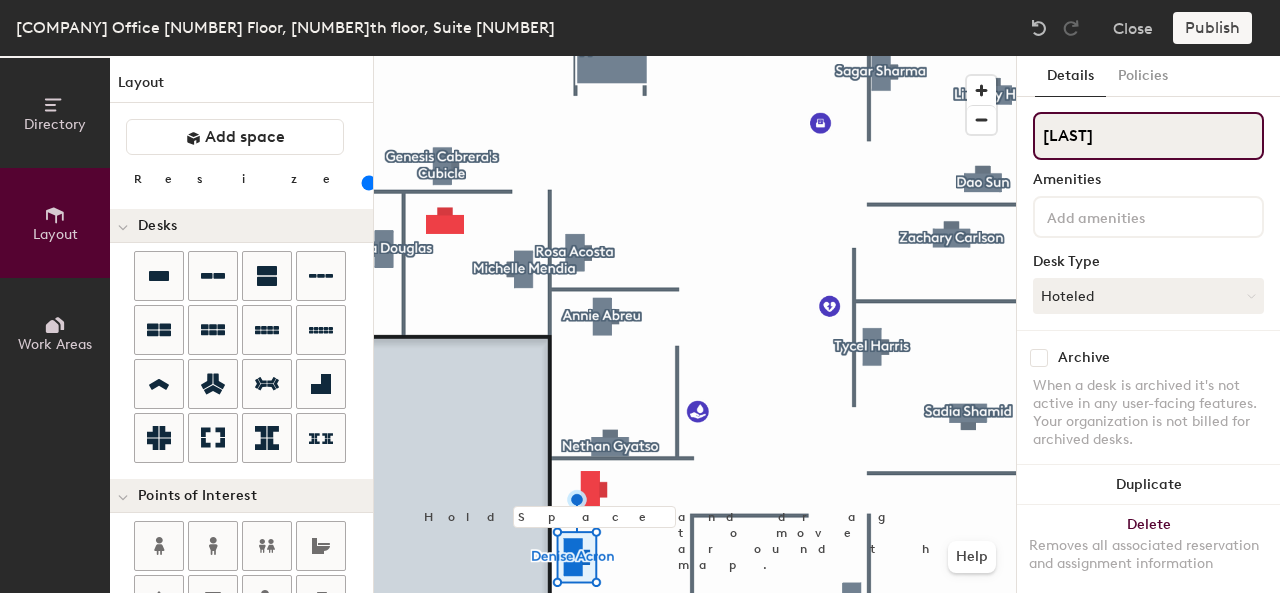 type on "[LAST]" 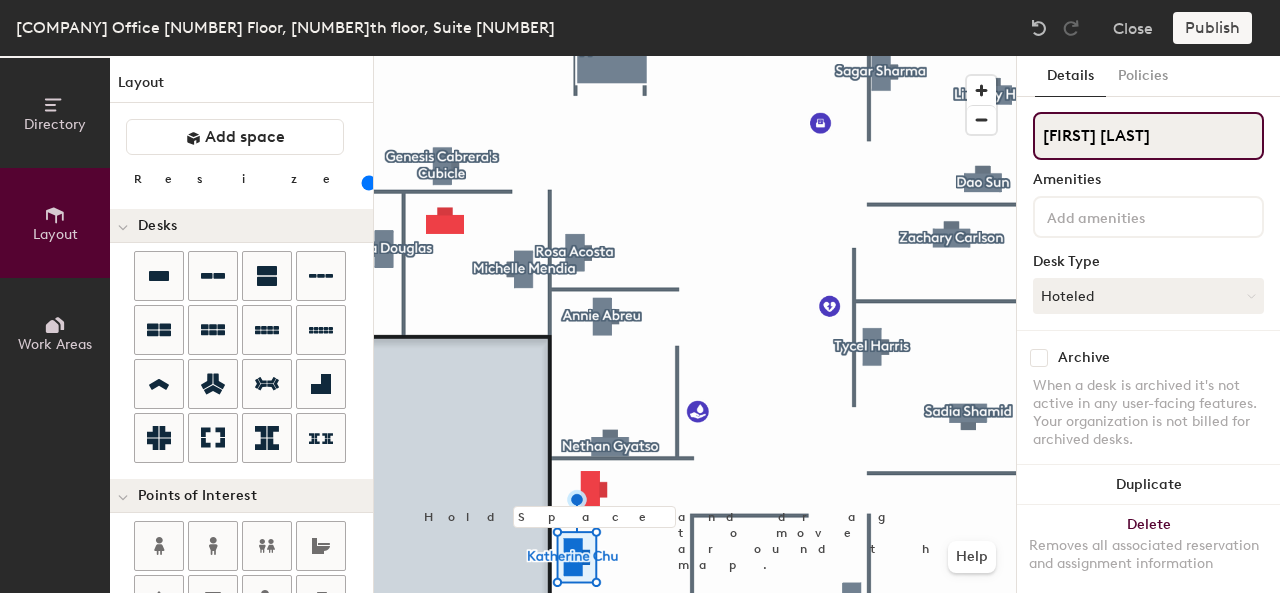 type on "[FIRST] [LAST]" 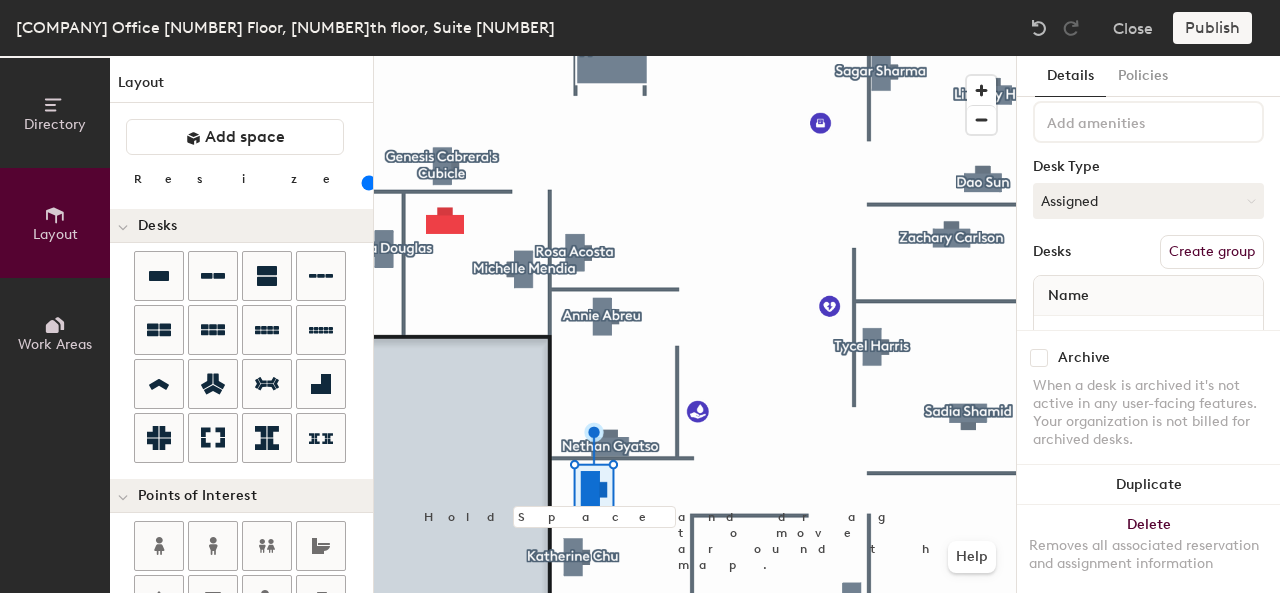 scroll, scrollTop: 166, scrollLeft: 0, axis: vertical 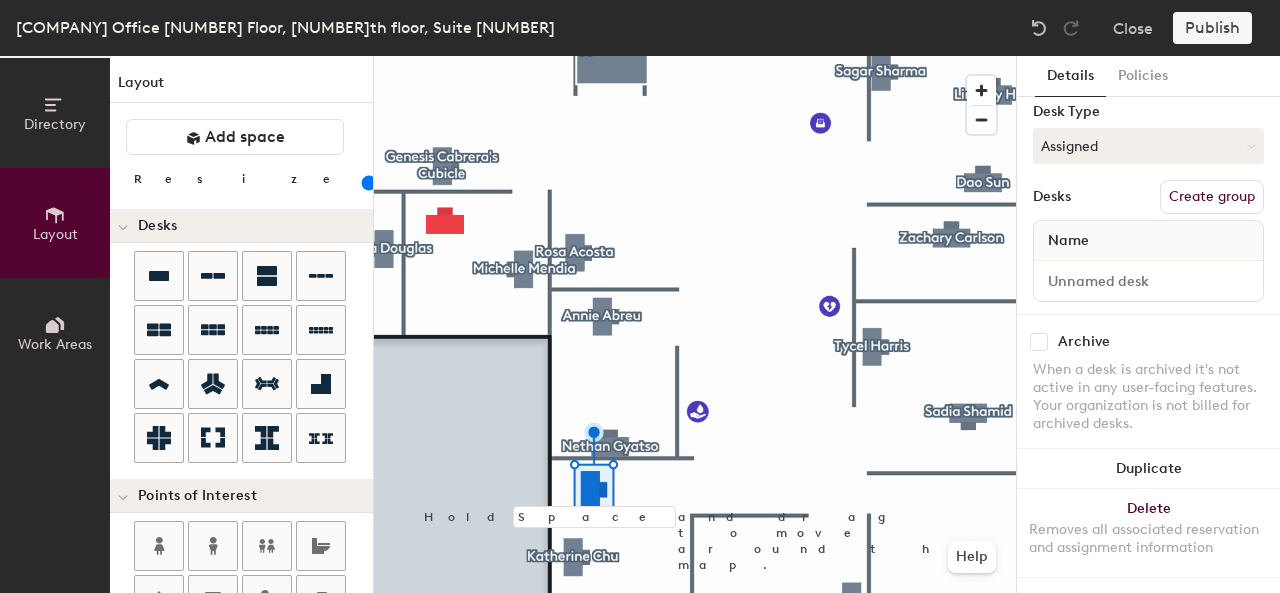 click on "Create group" 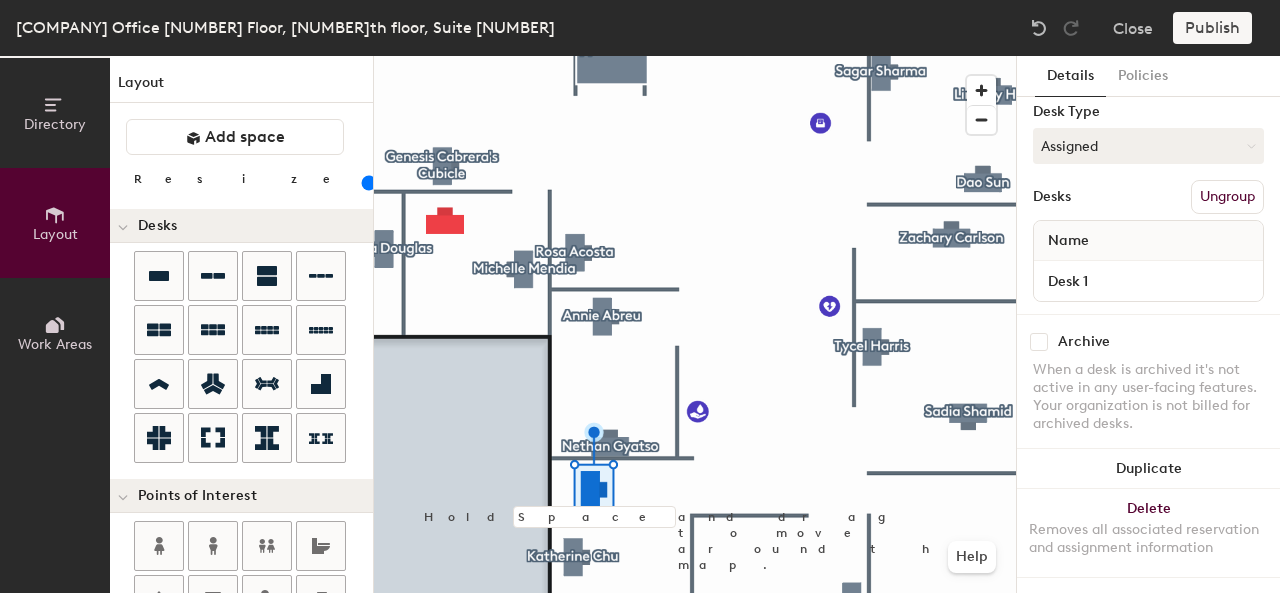 scroll, scrollTop: 0, scrollLeft: 0, axis: both 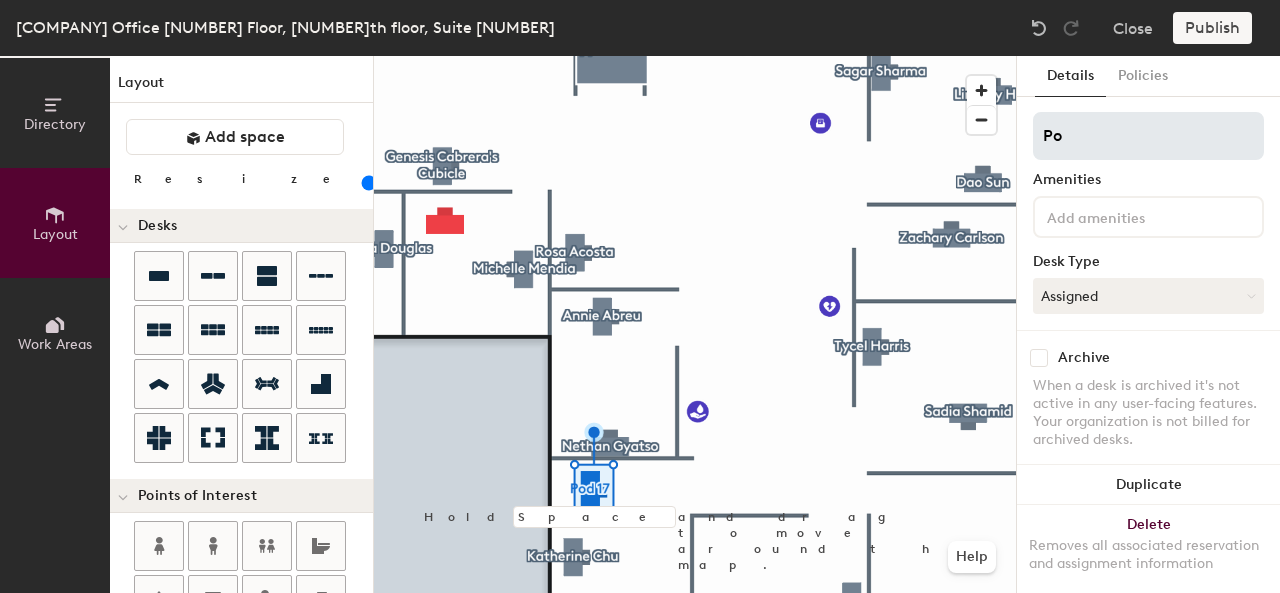 type on "P" 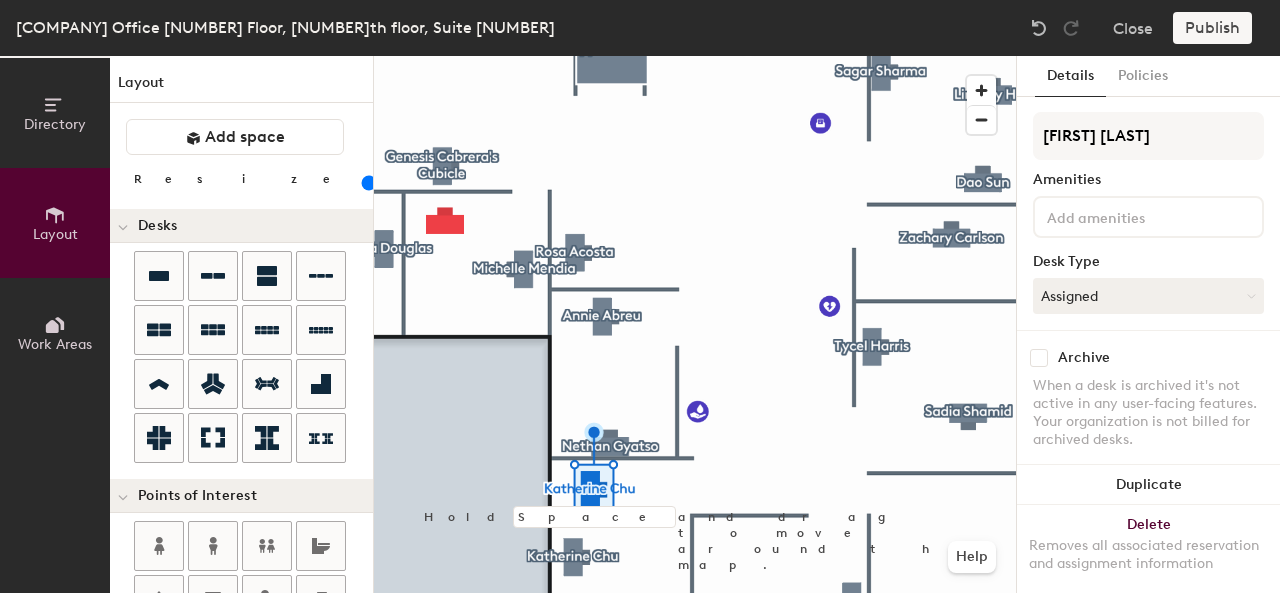 type on "[FIRST] [LAST]" 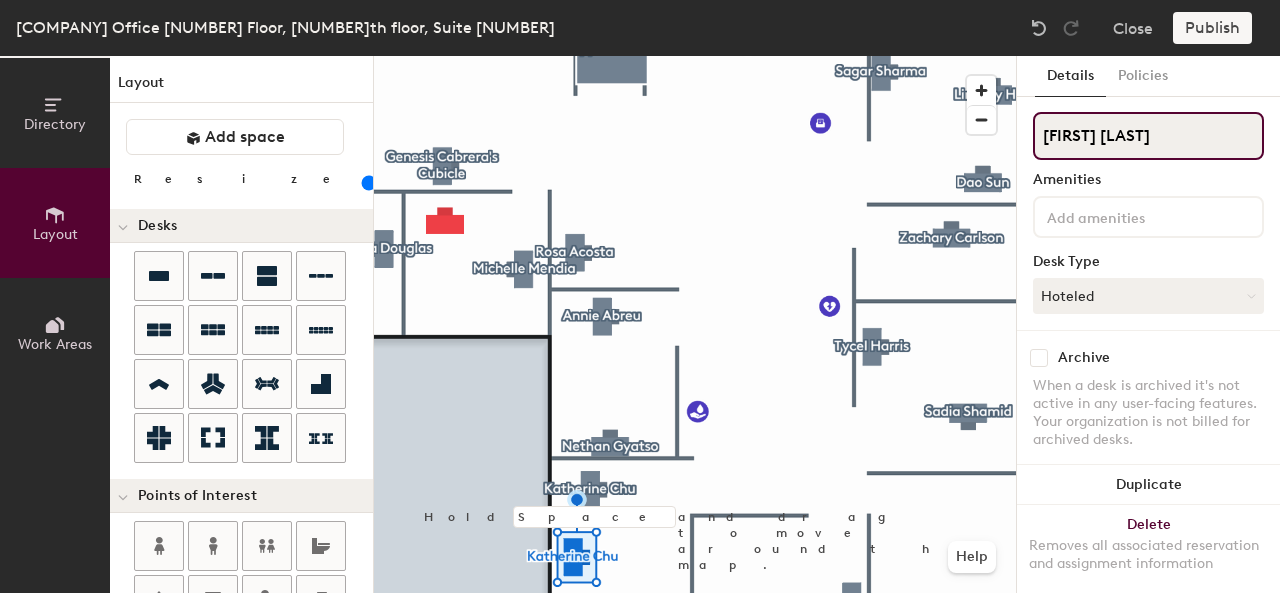 click on "[FIRST] [LAST]" 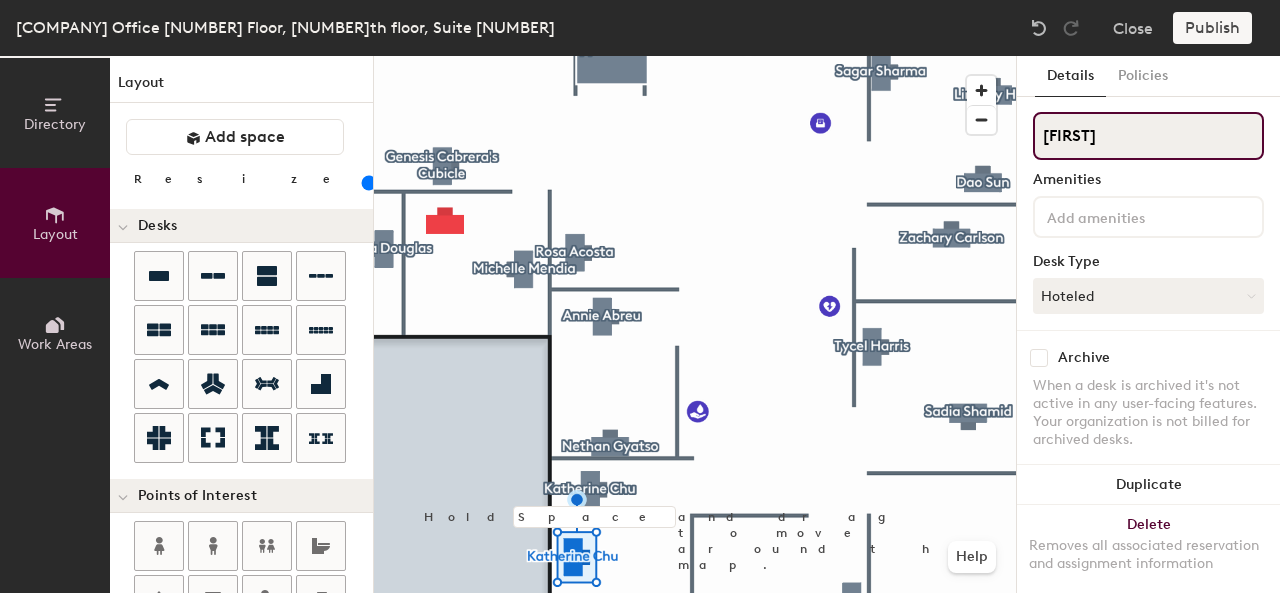 type on "K" 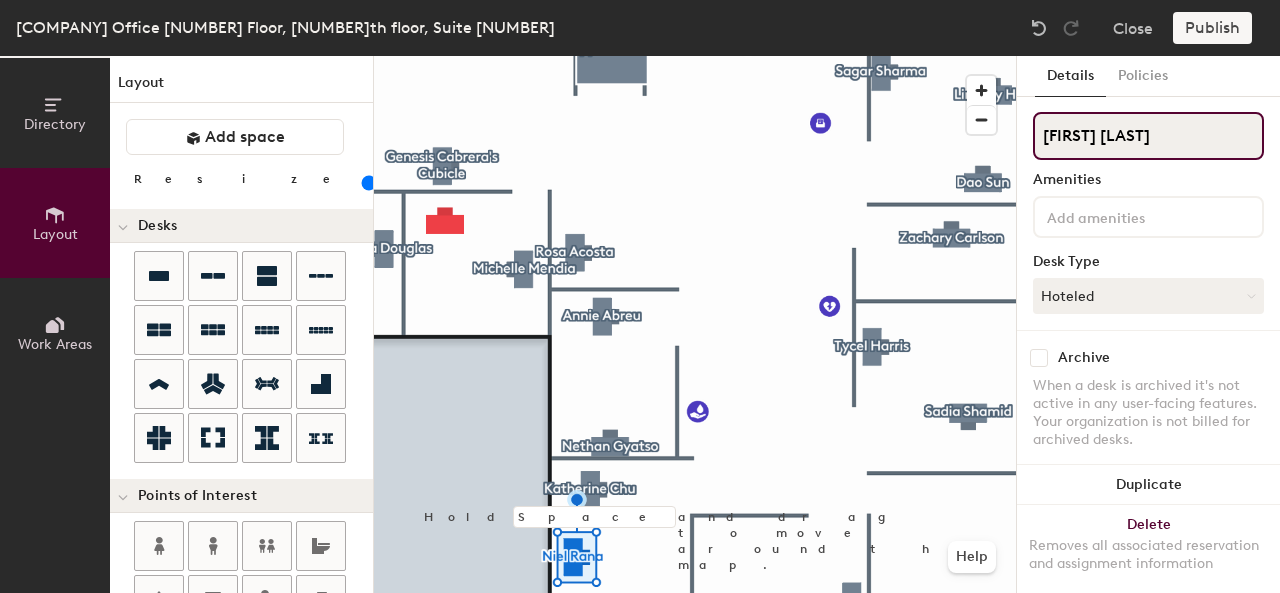 click on "[FIRST] [LAST]" 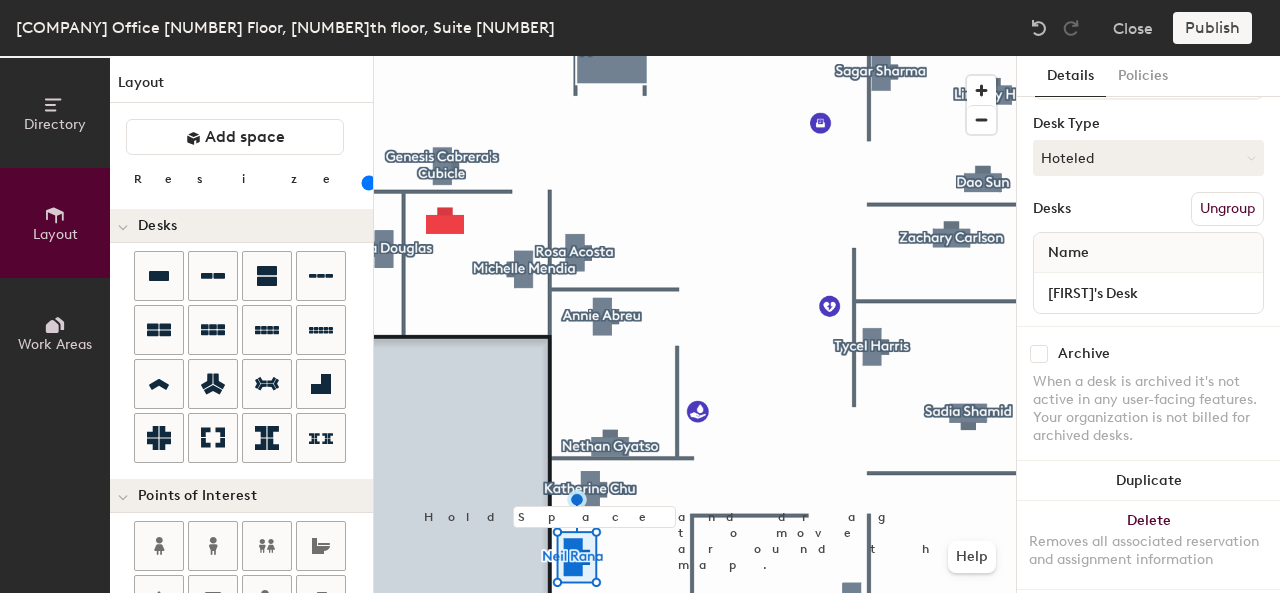 scroll, scrollTop: 148, scrollLeft: 0, axis: vertical 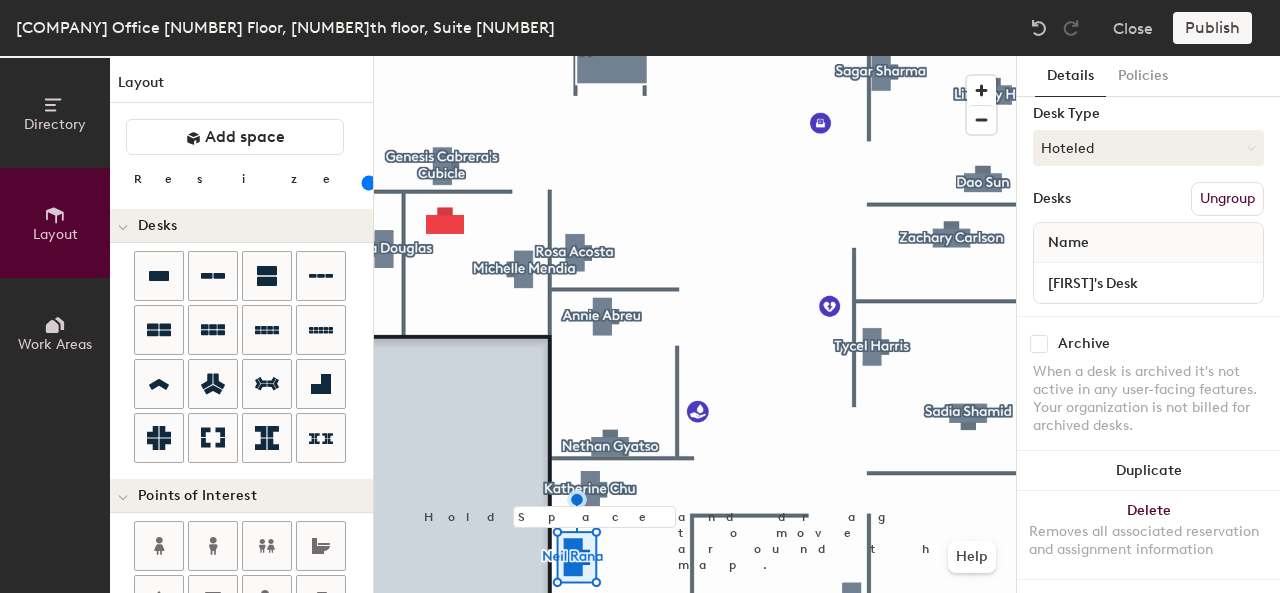 type on "[FIRST] [LAST]" 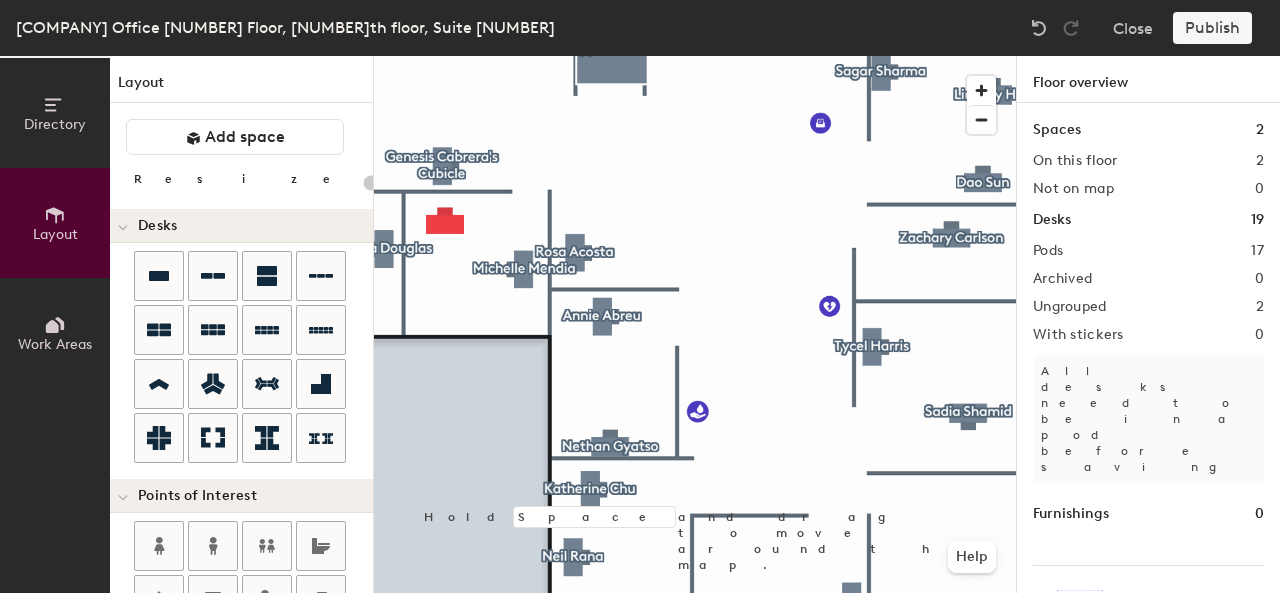 scroll, scrollTop: 78, scrollLeft: 0, axis: vertical 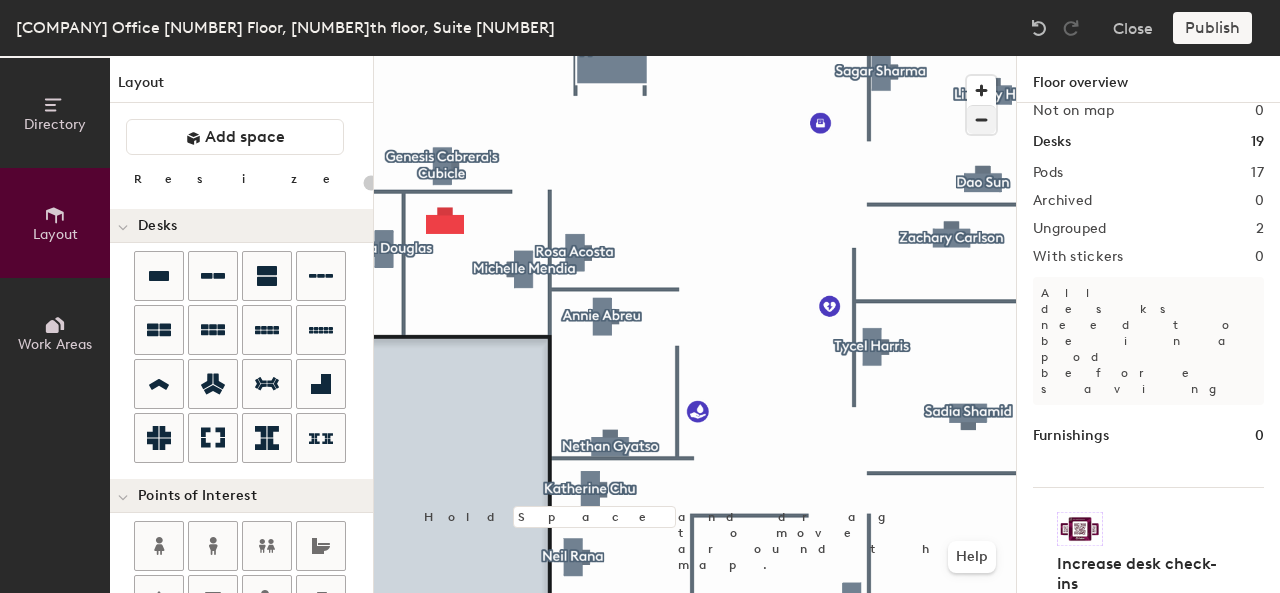 type on "100" 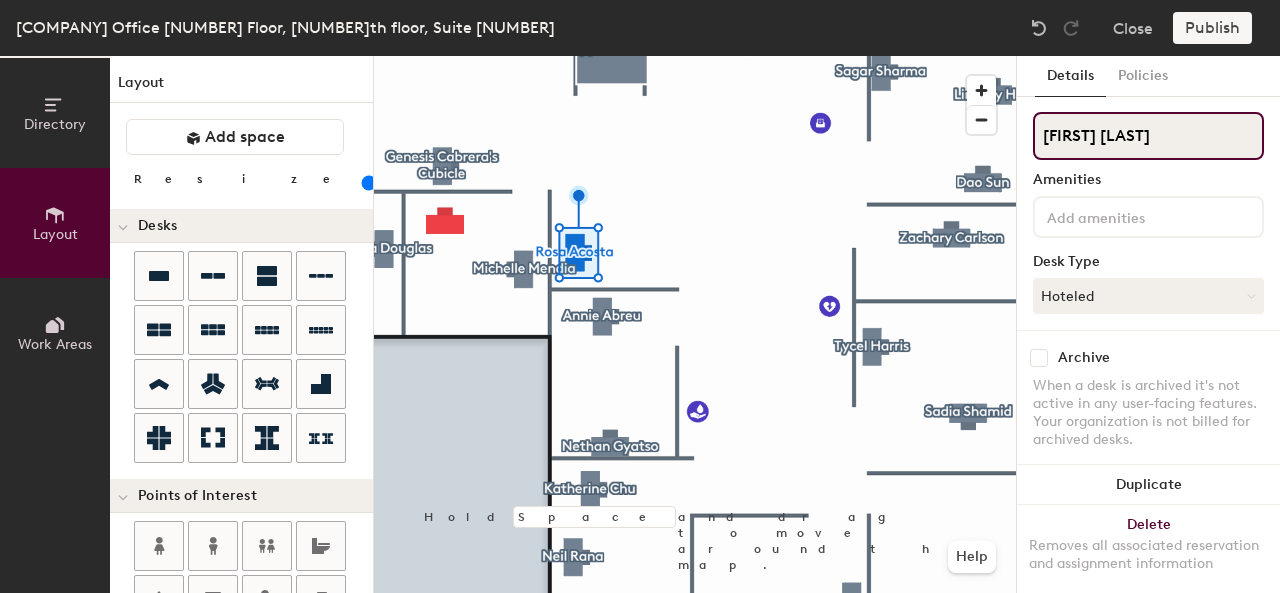 click on "[FIRST] [LAST]" 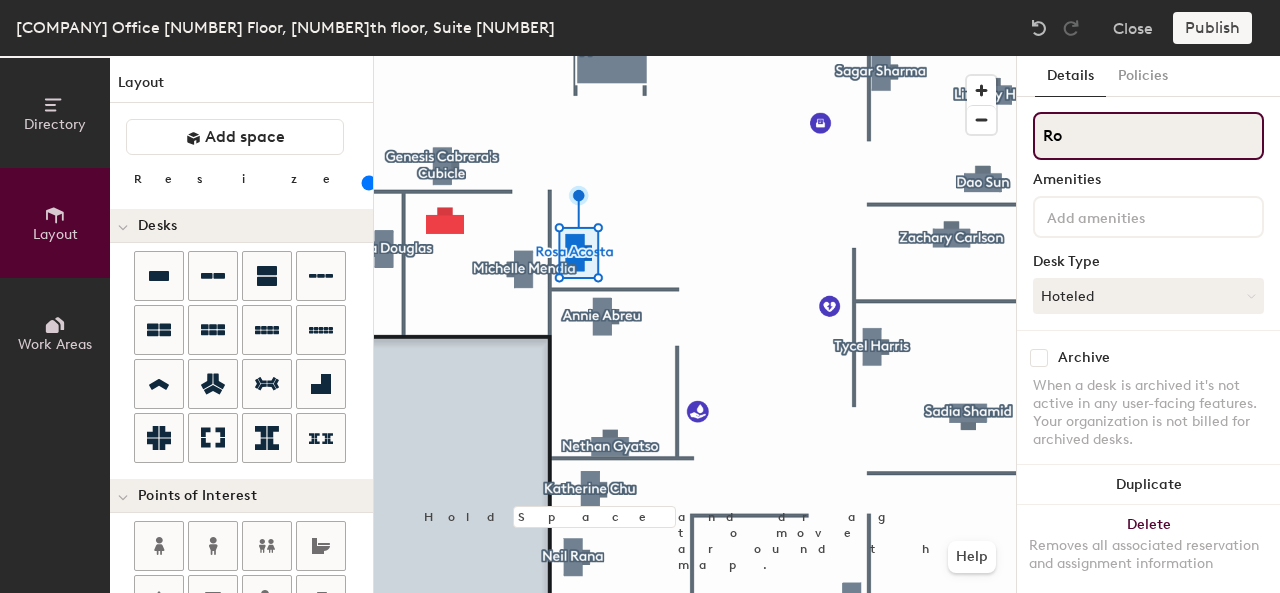 type on "[LAST]" 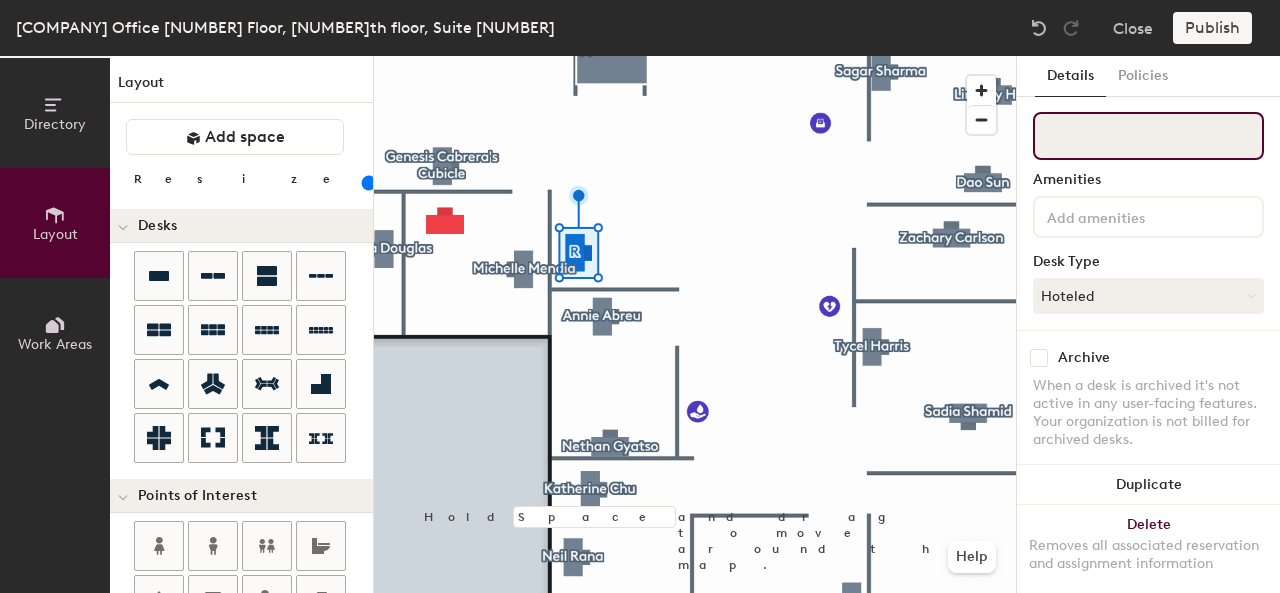 type 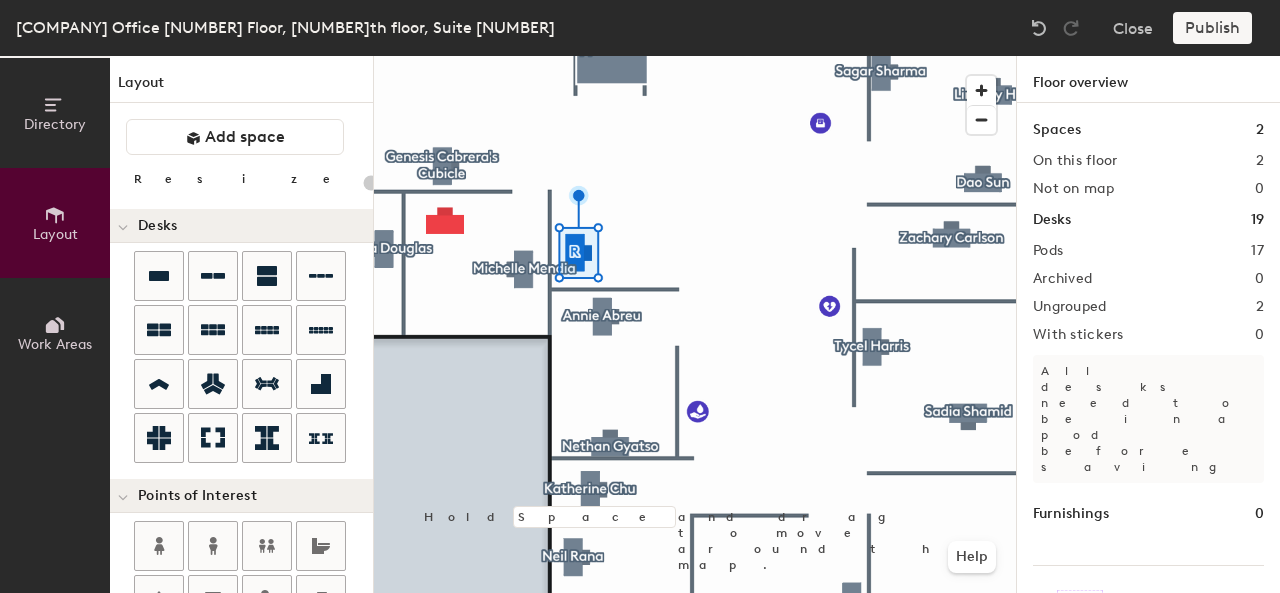 type on "100" 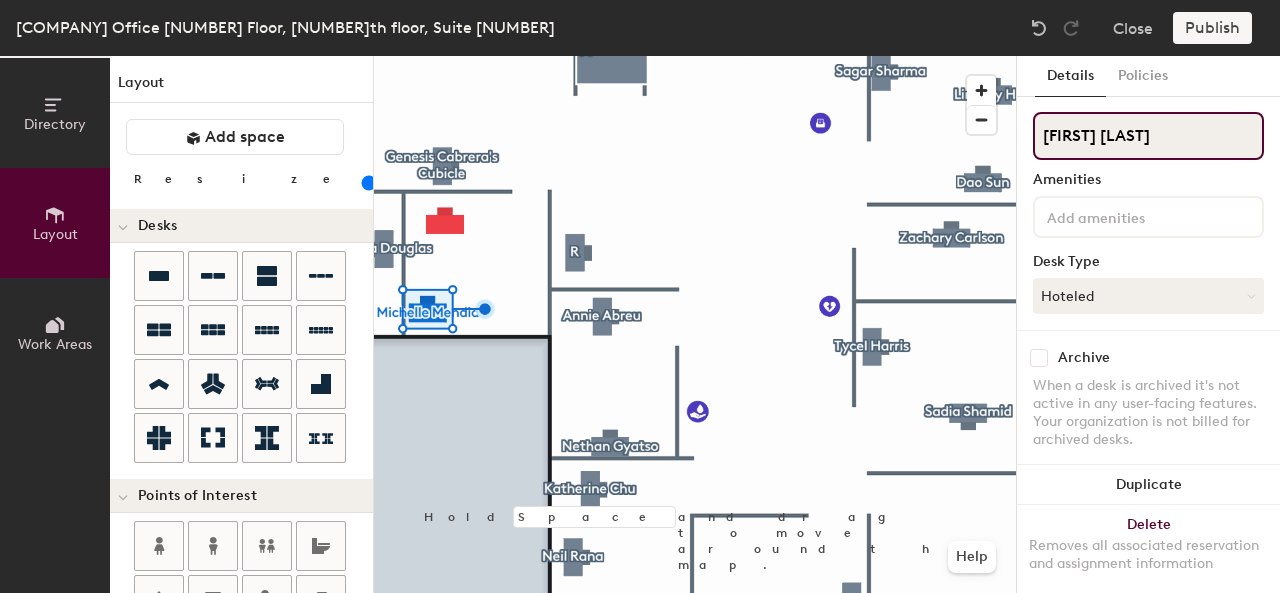 drag, startPoint x: 1190, startPoint y: 134, endPoint x: 1034, endPoint y: 143, distance: 156.2594 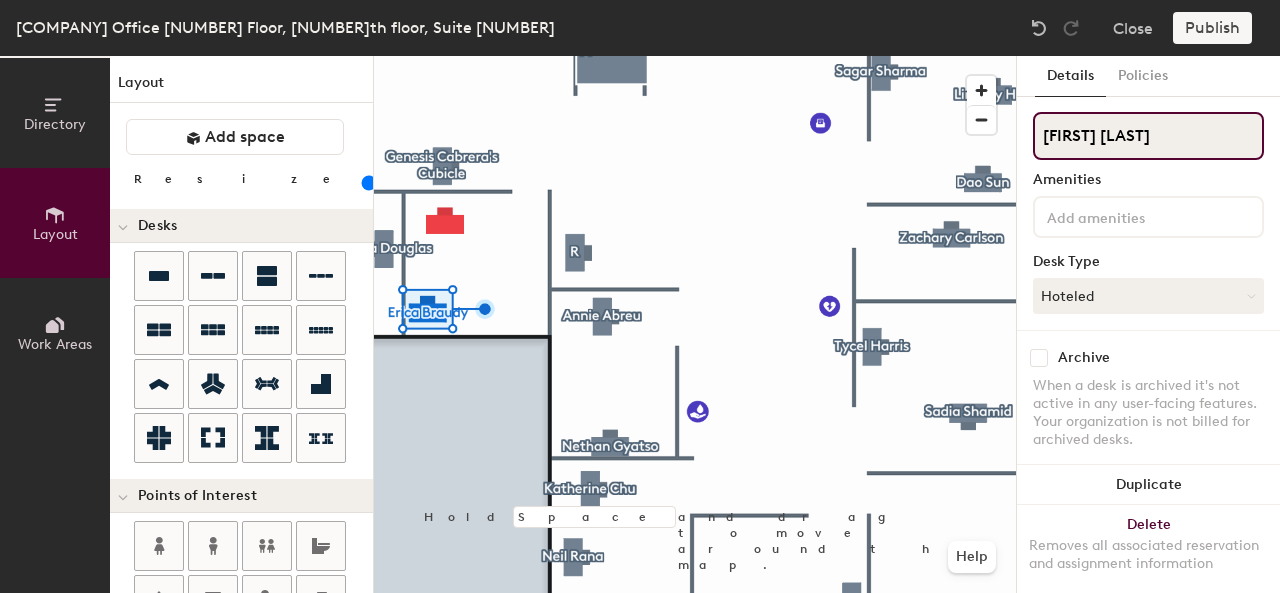 type on "[FIRST] [LAST]" 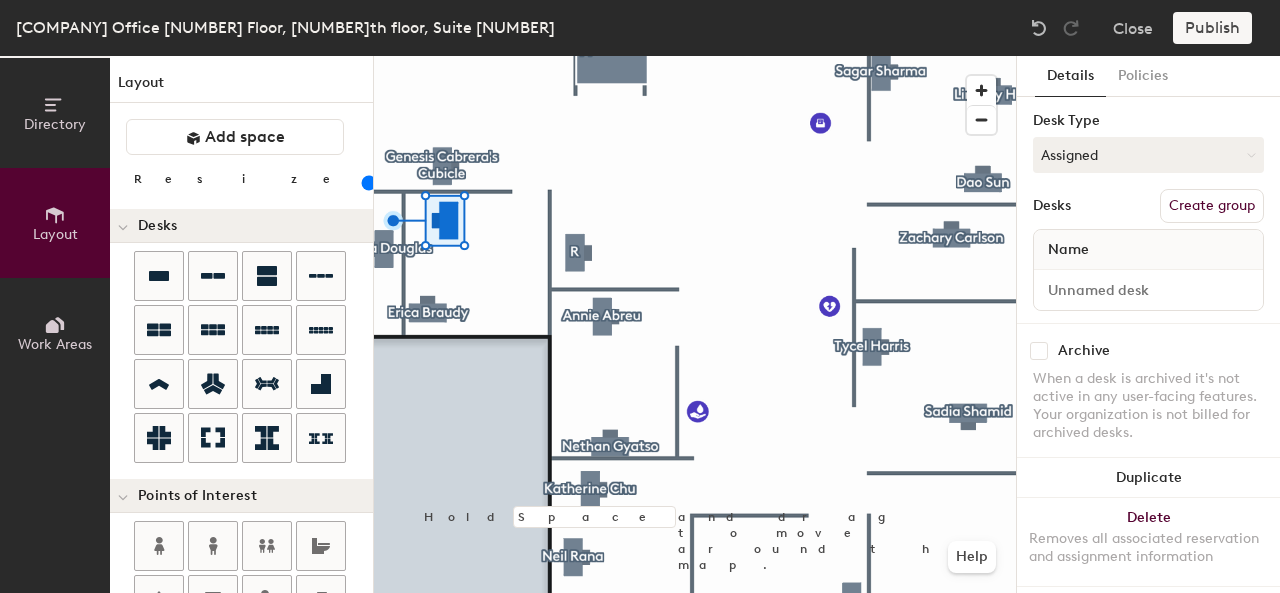scroll, scrollTop: 166, scrollLeft: 0, axis: vertical 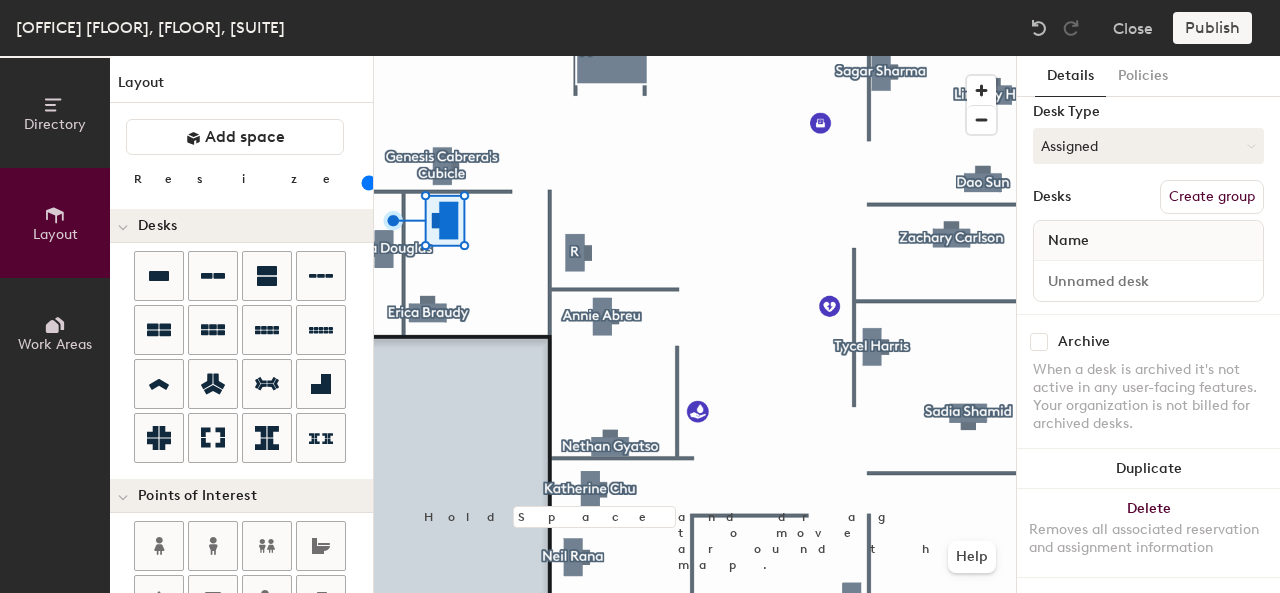 click on "Create group" 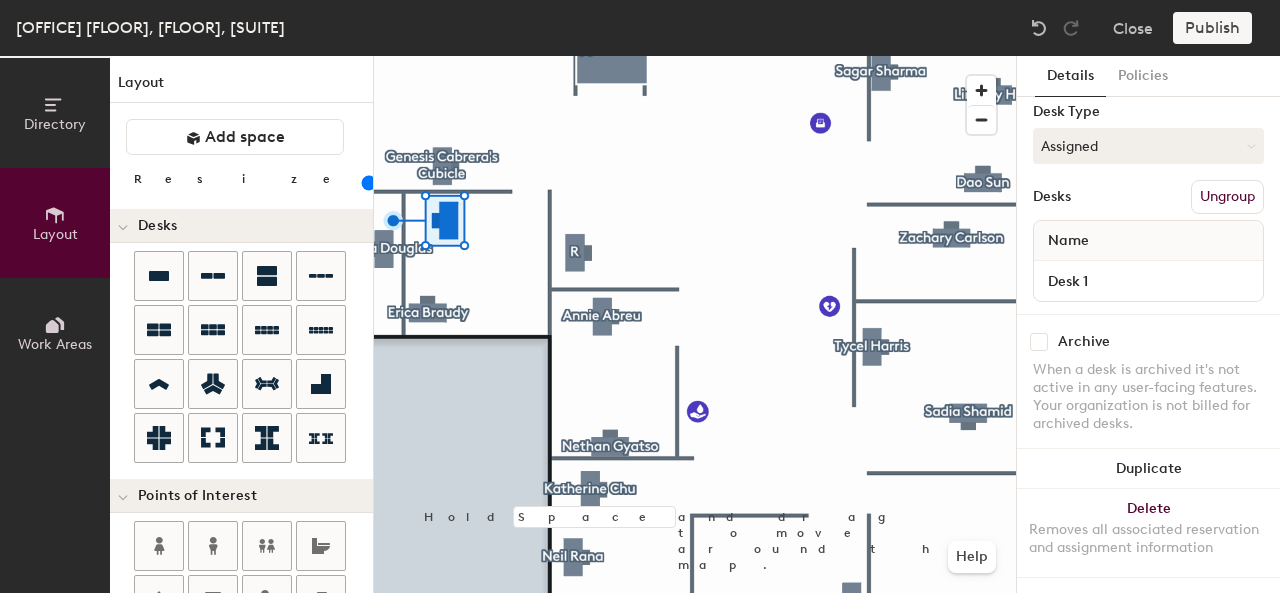 scroll, scrollTop: 0, scrollLeft: 0, axis: both 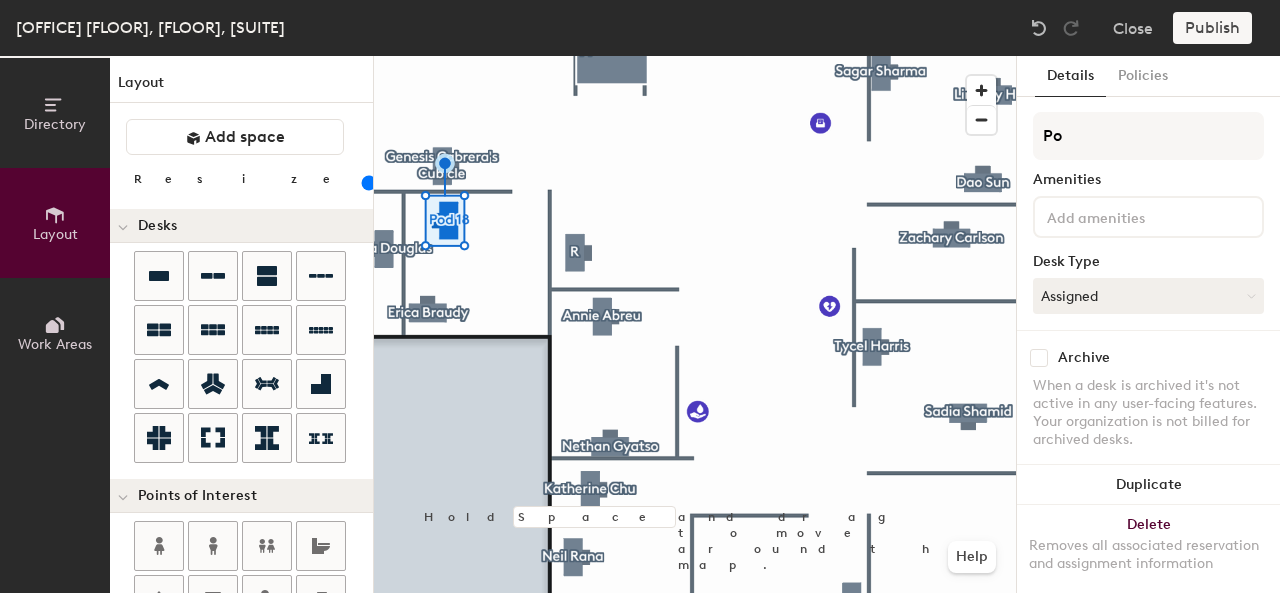 type on "P" 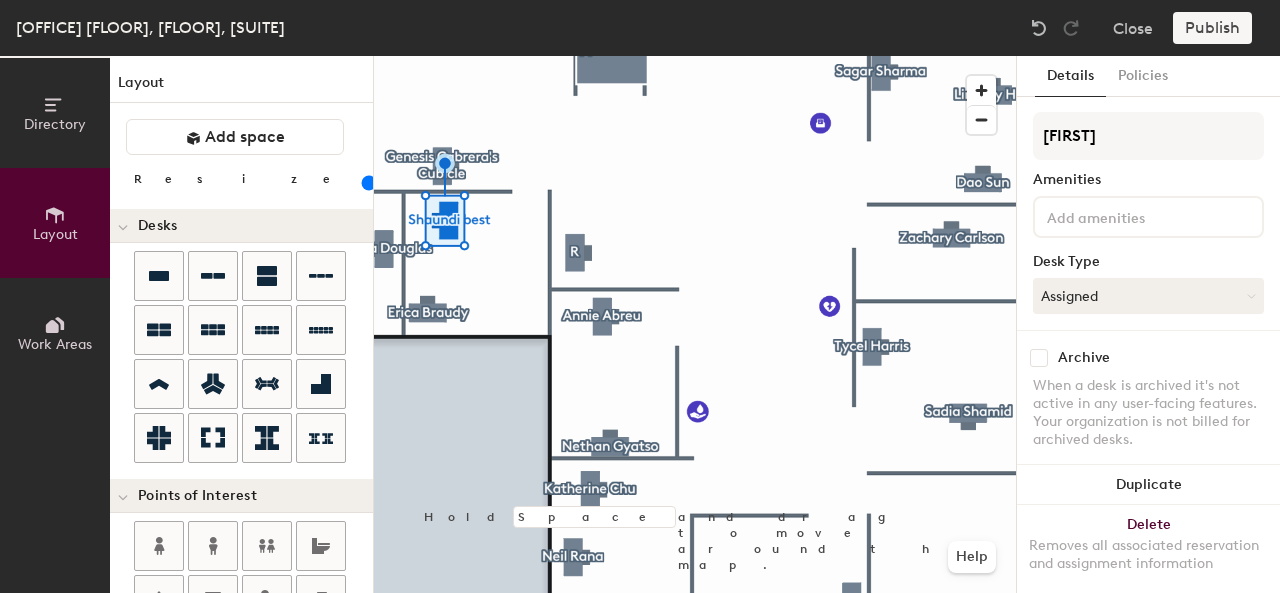 type on "Shaundi best" 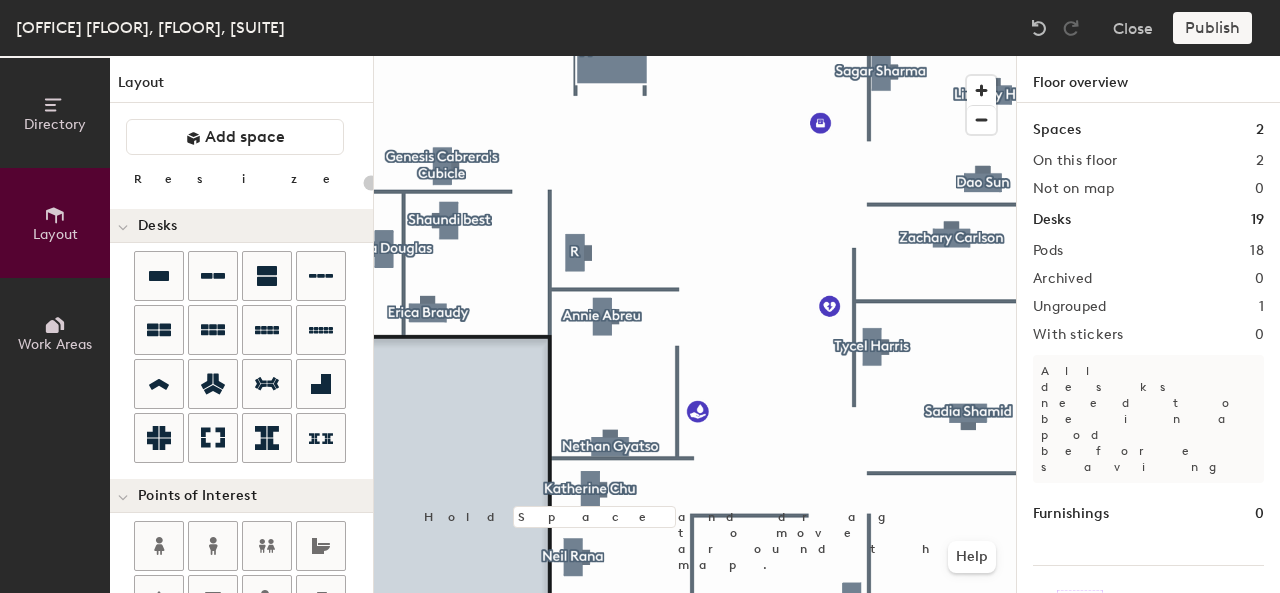 type on "100" 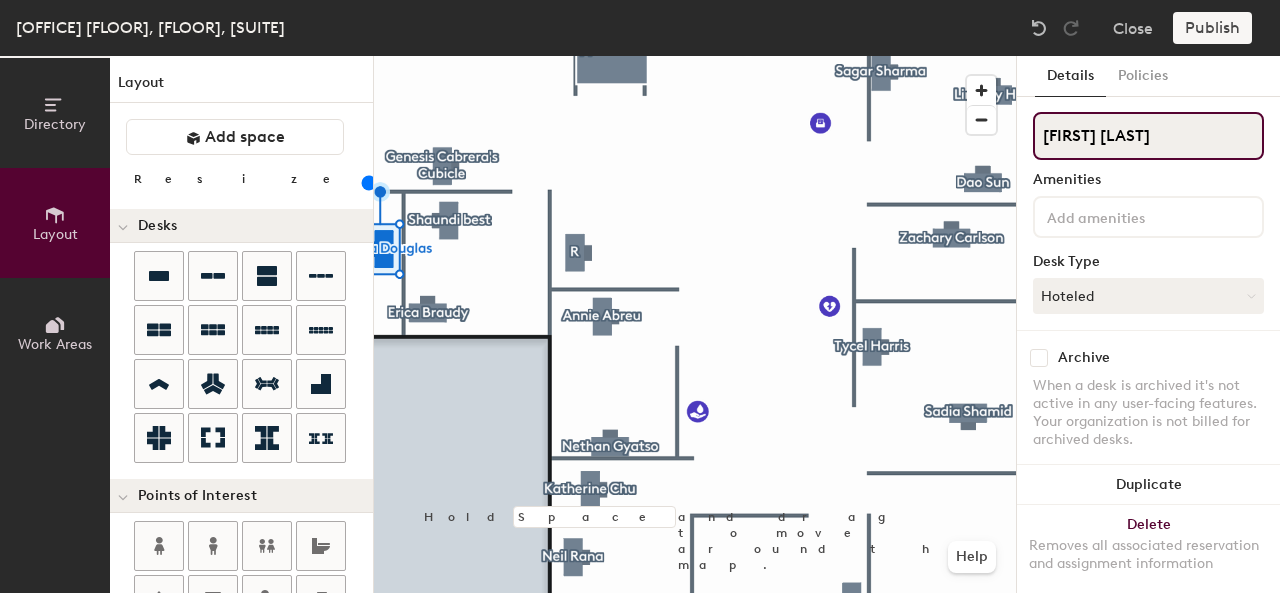 drag, startPoint x: 1185, startPoint y: 132, endPoint x: 1034, endPoint y: 145, distance: 151.55856 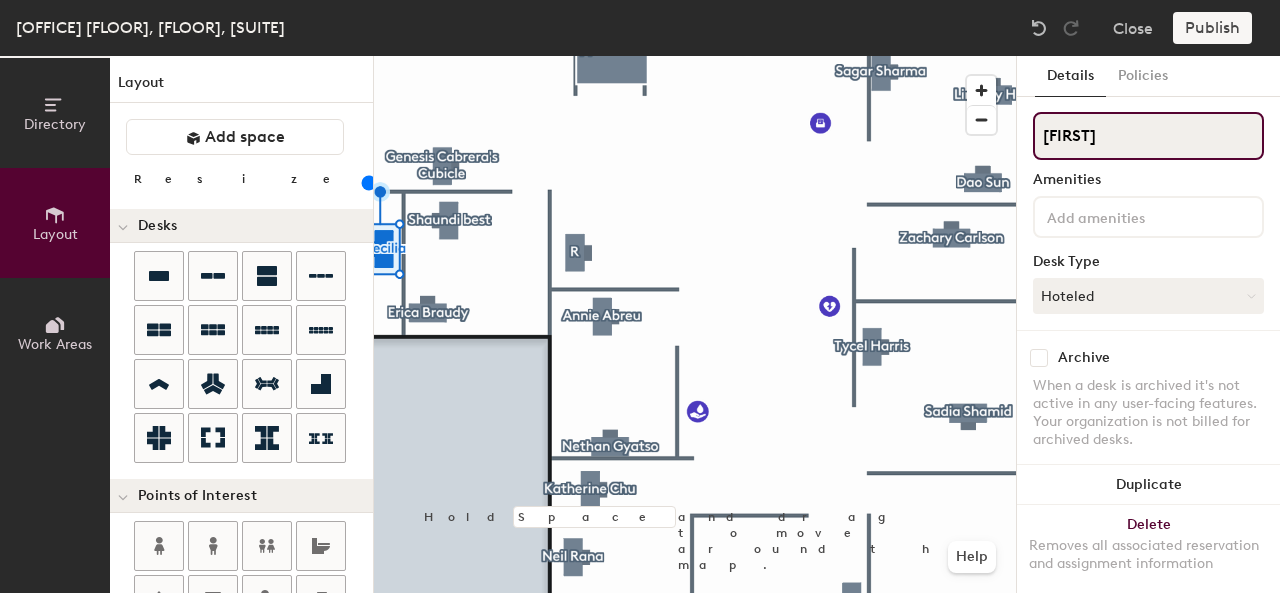 paste on "MacArthur" 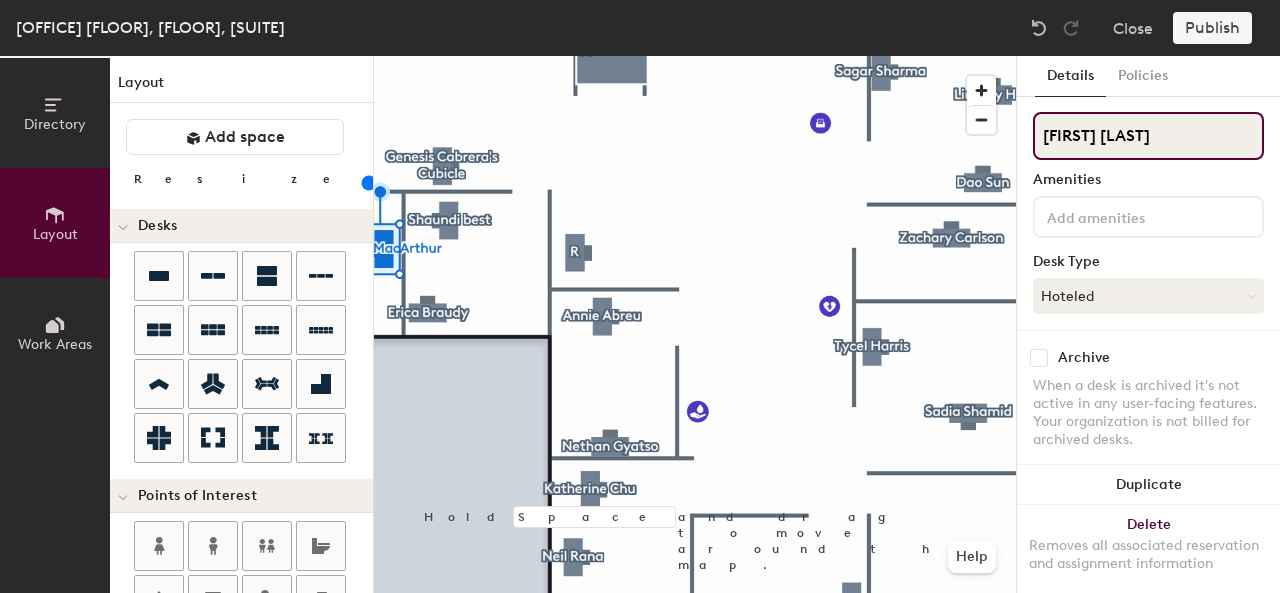 type on "Cecilia MacArthur" 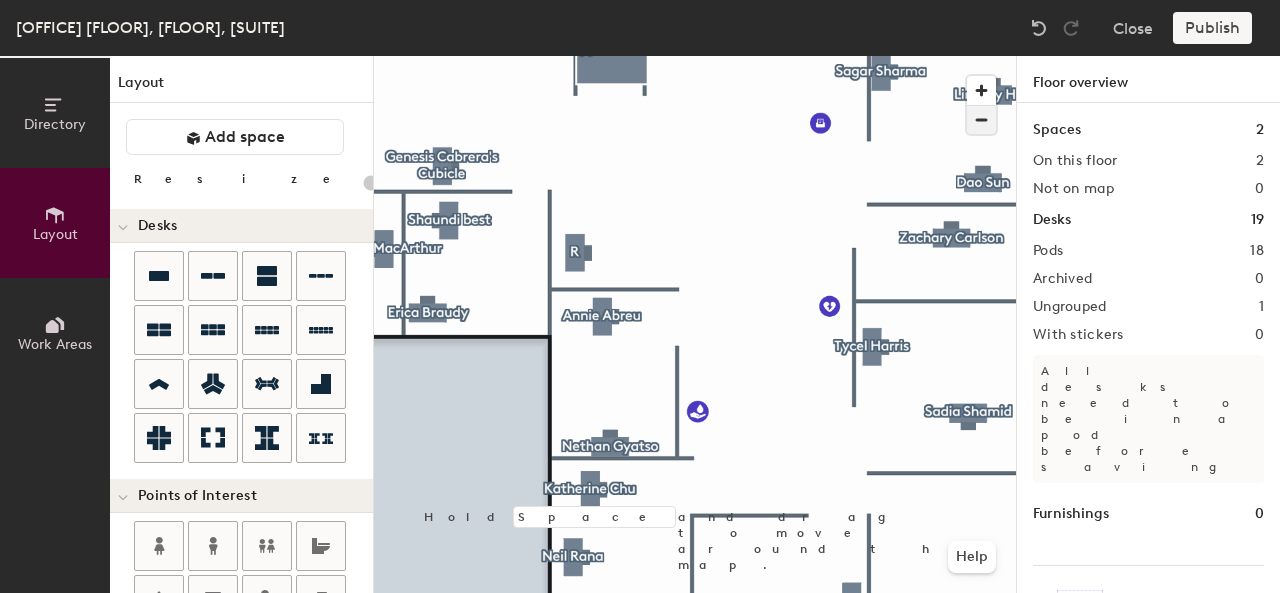 click 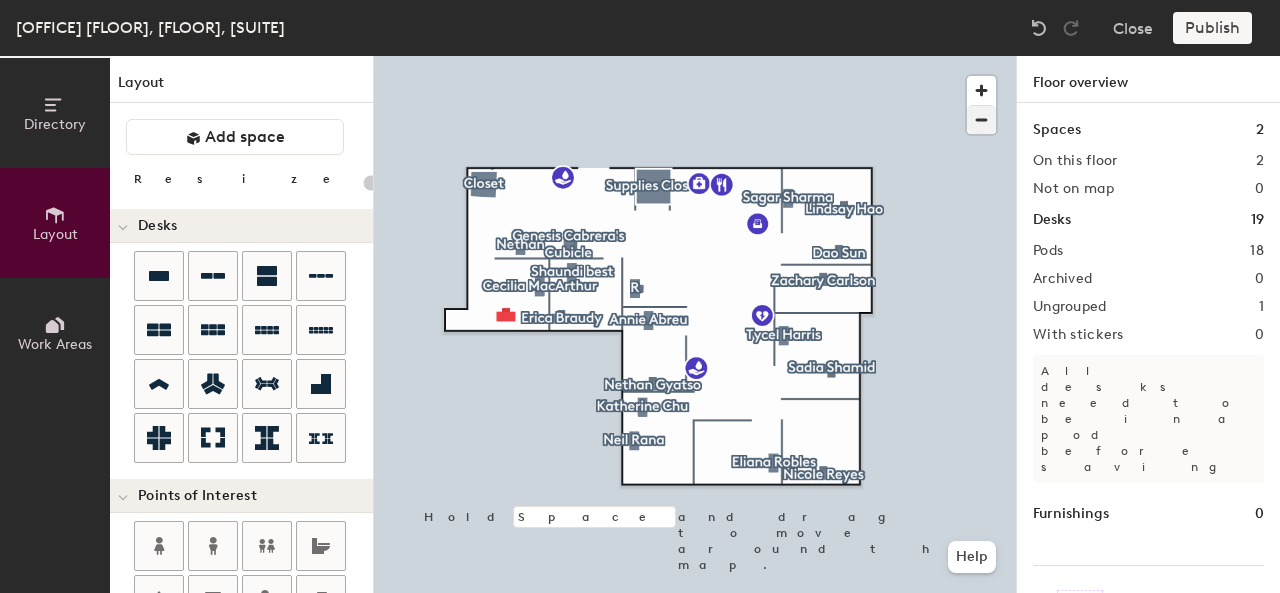 type on "100" 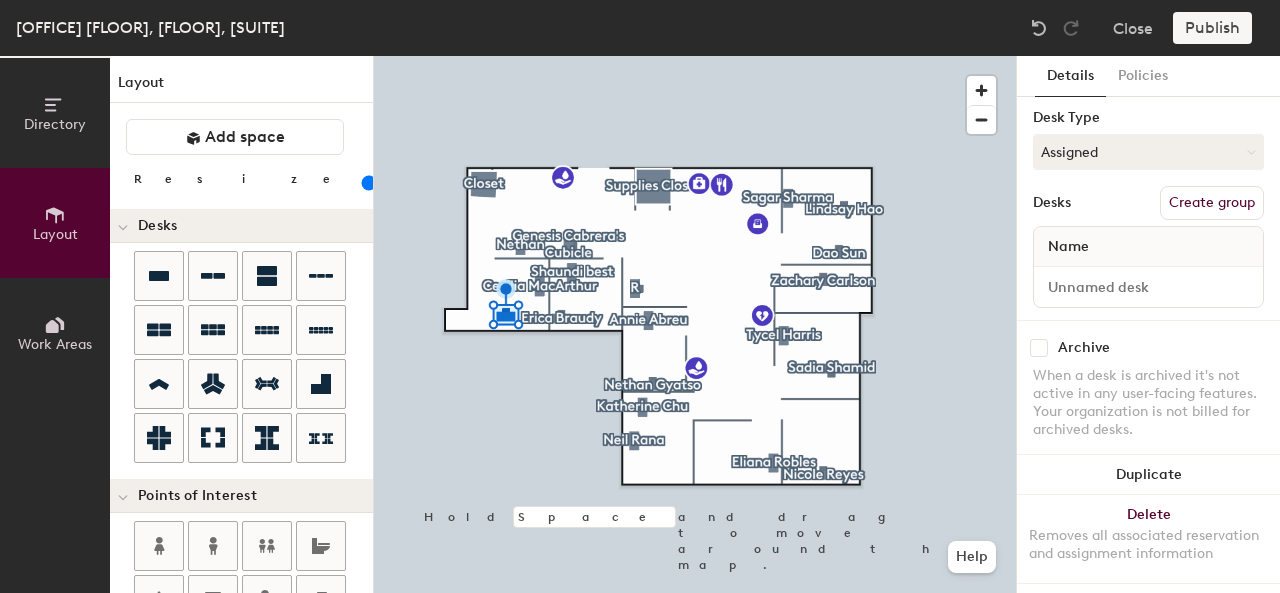 scroll, scrollTop: 166, scrollLeft: 0, axis: vertical 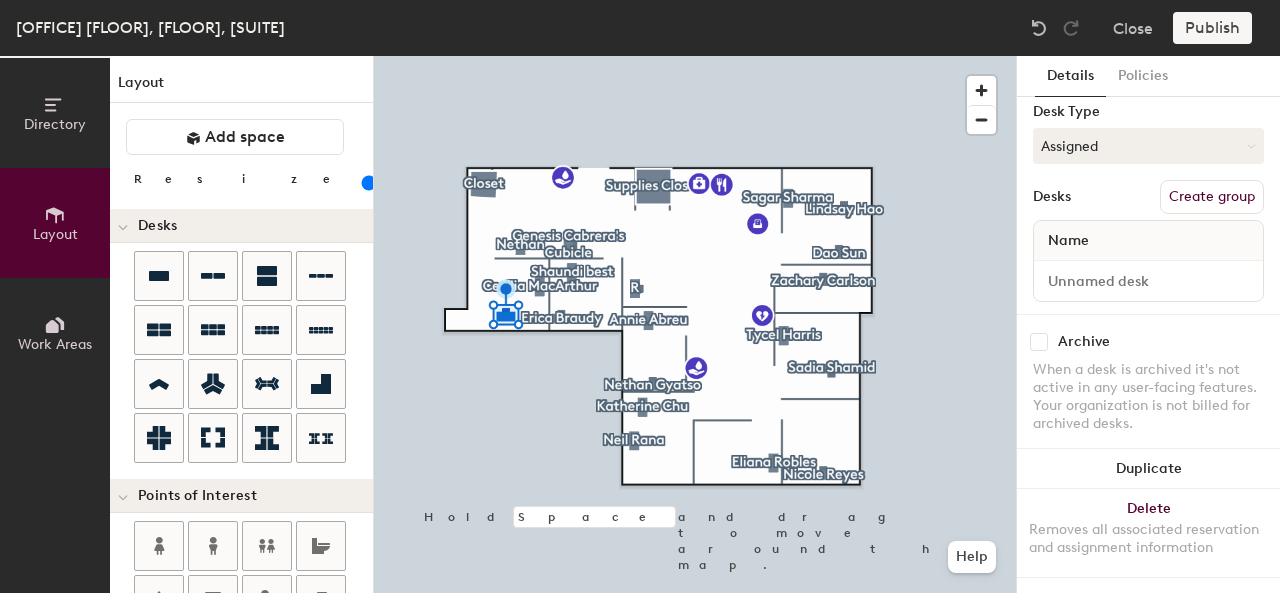 click on "Create group" 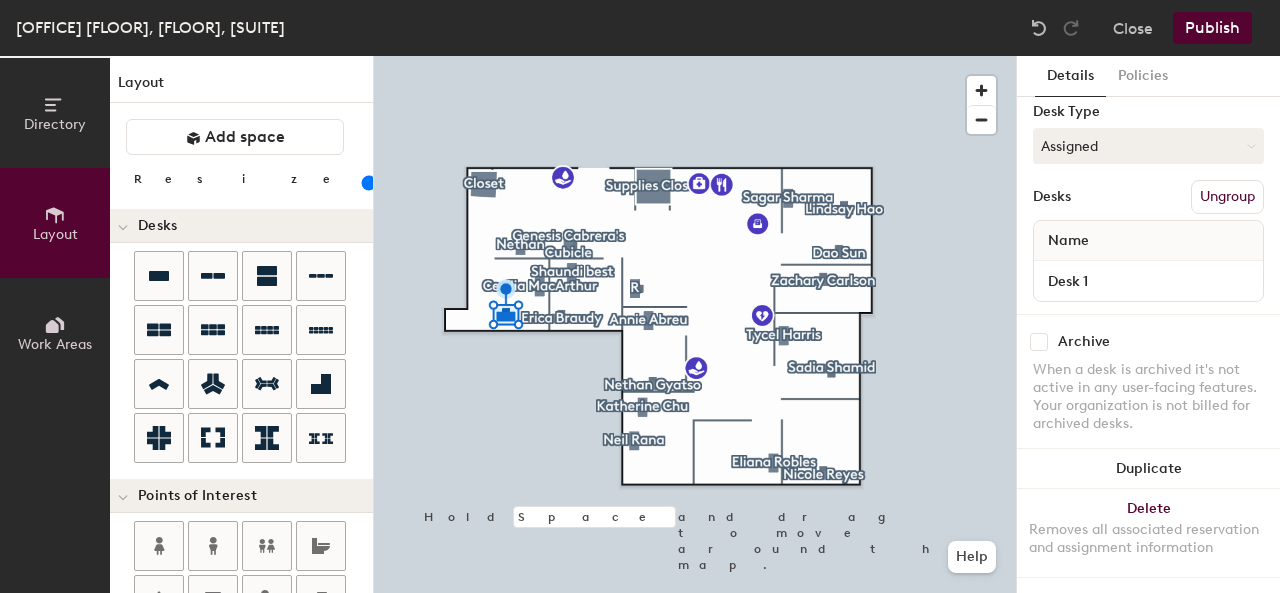 scroll, scrollTop: 0, scrollLeft: 0, axis: both 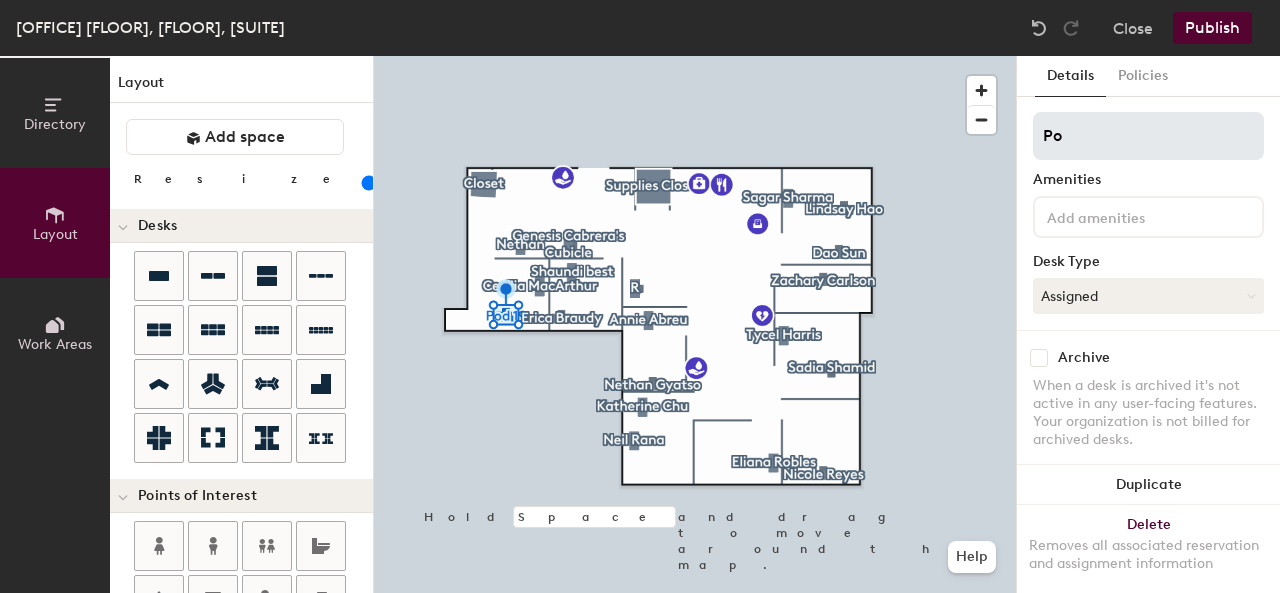 type on "P" 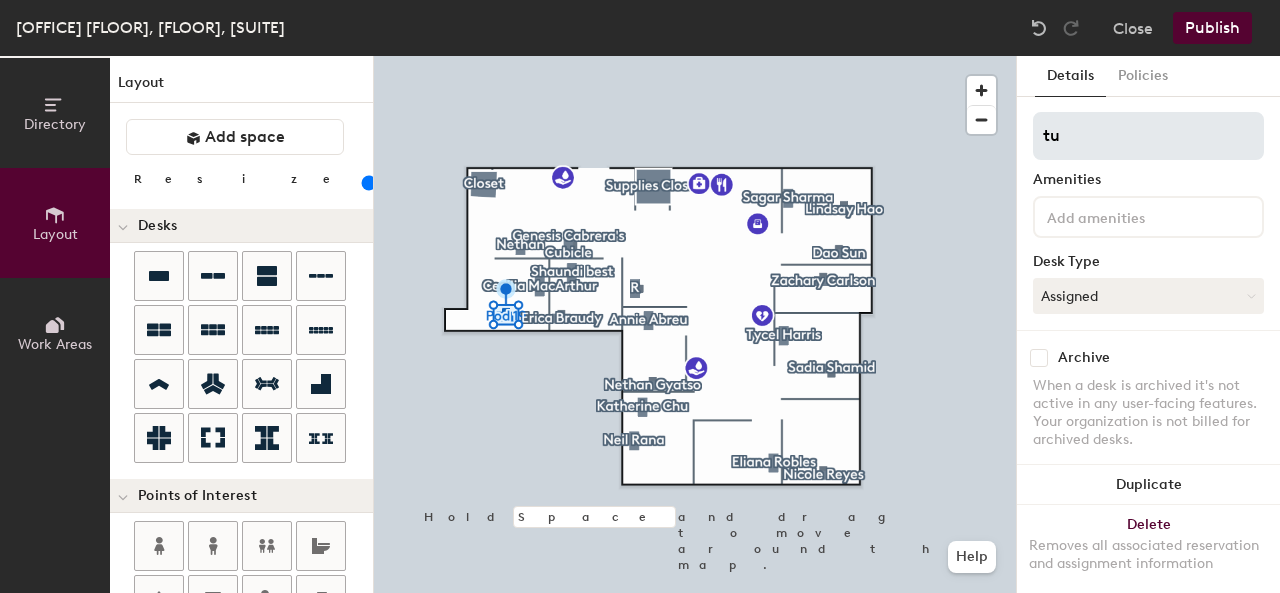 type on "t" 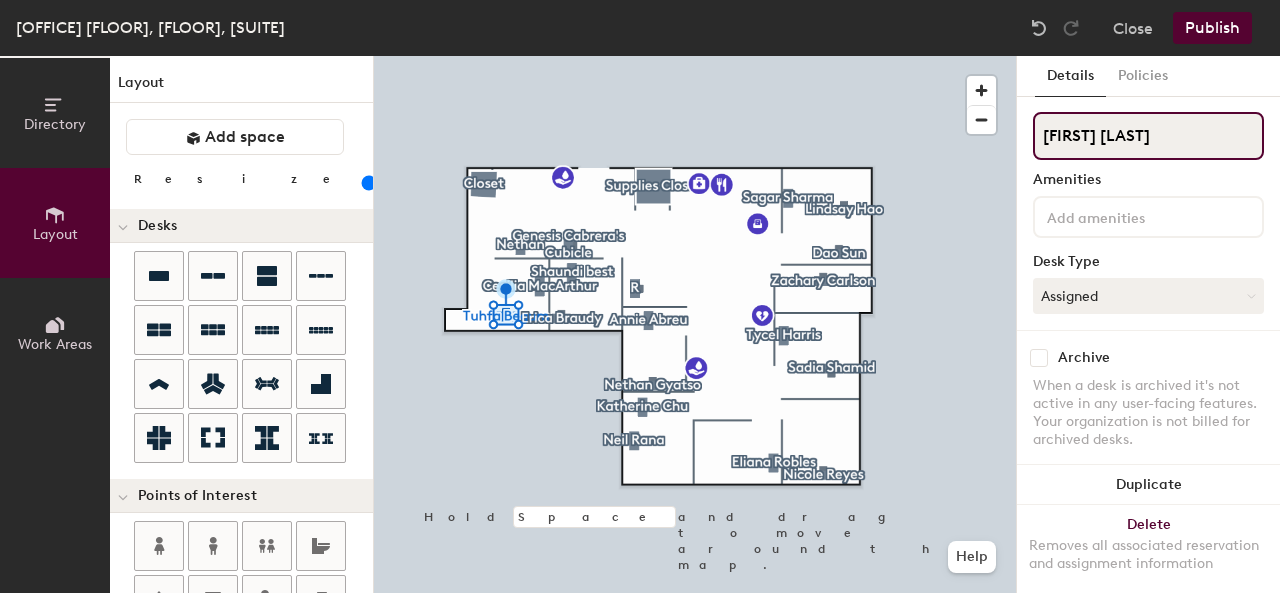 type on "Tuhfa Begum" 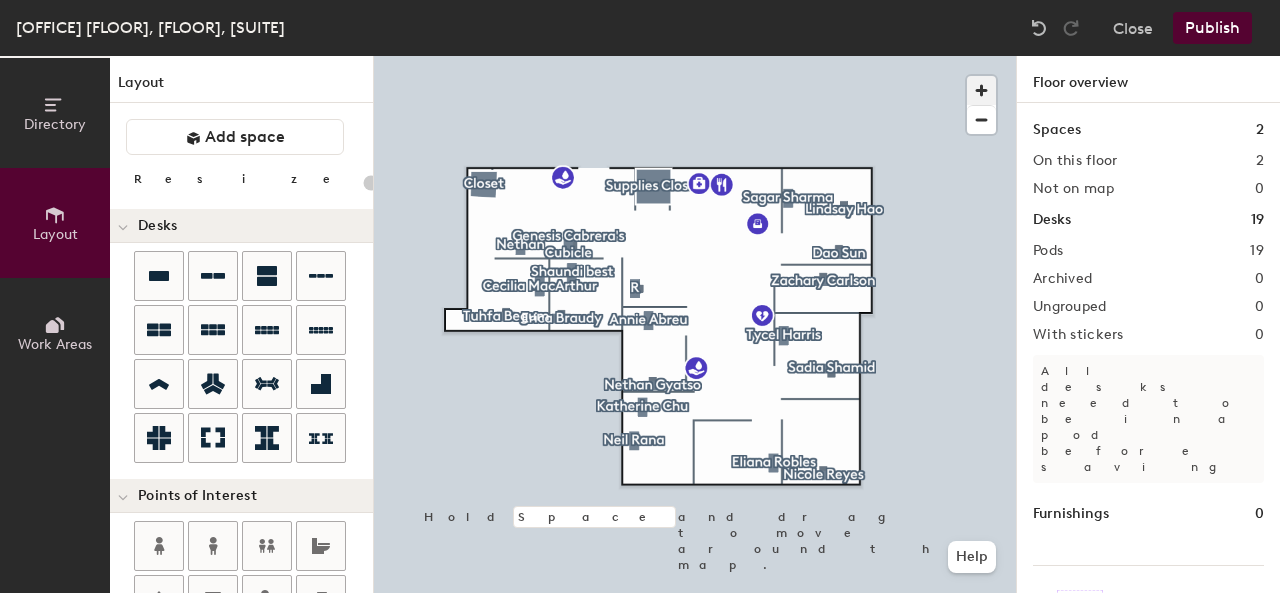 click 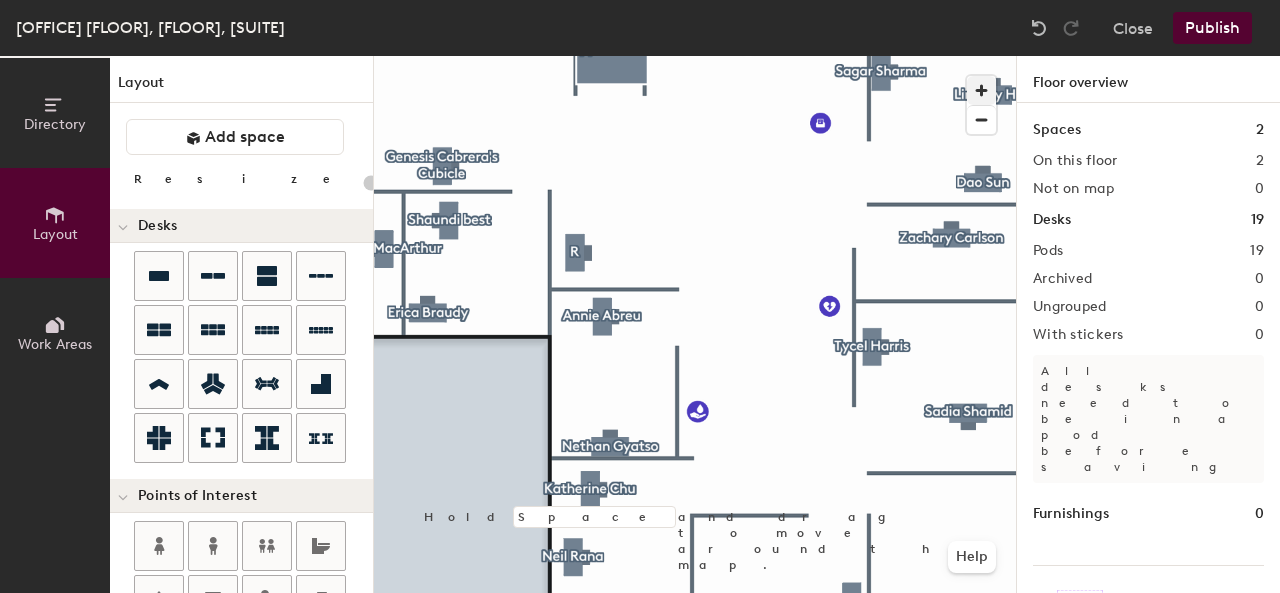 type on "100" 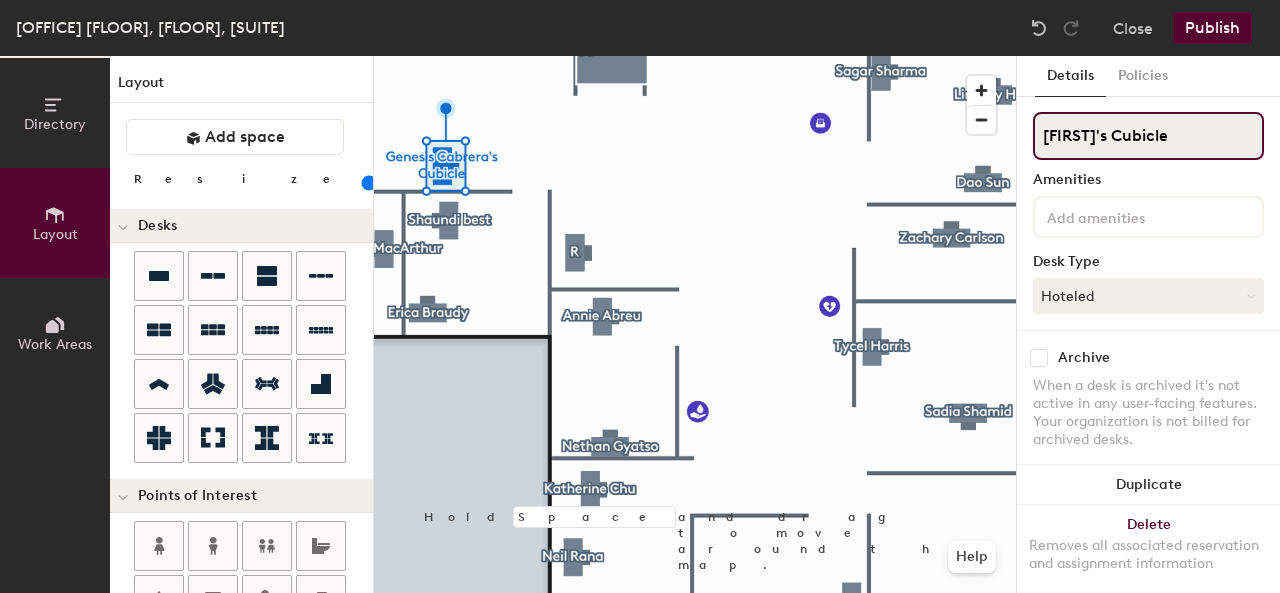 click on "[FIRST]'s Cubicle" 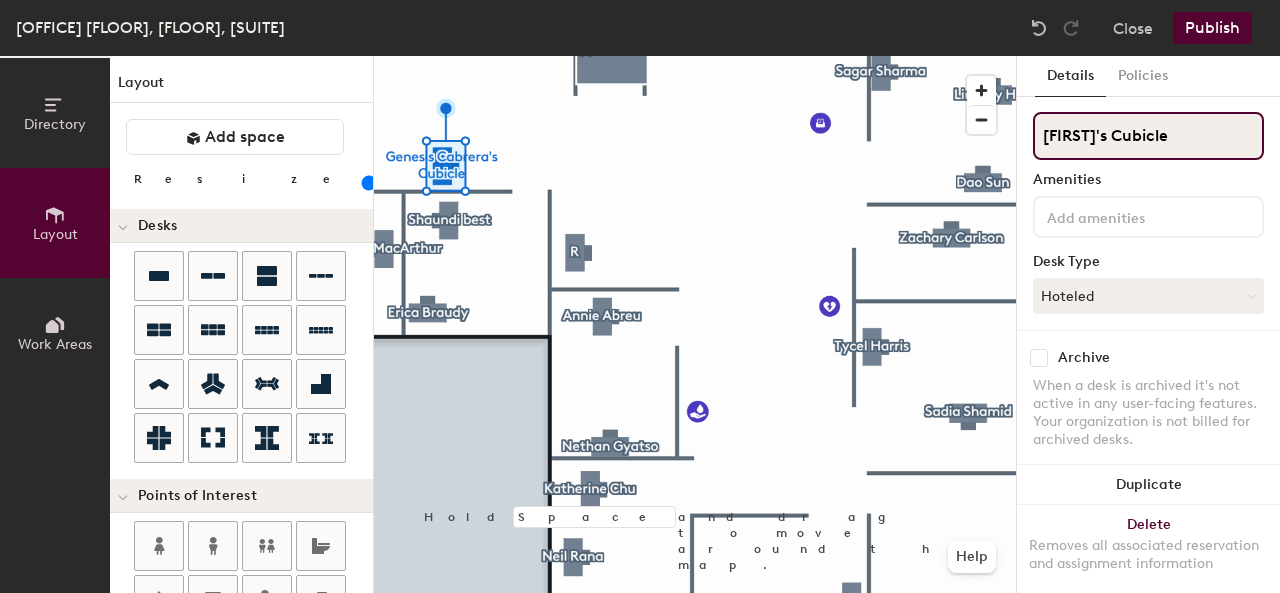 click on "Directory Layout Work Areas Layout   Add space Resize Desks Points of Interest Furnishings Seating Tables Booths Hold Space and drag to move around the map. Help Details Policies Genesis Cabrera's Cubicle Amenities Desk Type Hoteled Desks Ungroup Name Genesis' Cubicle Archive When a desk is archived it's not active in any user-facing features. Your organization is not billed for archived desks. Duplicate Delete Removes all associated reservation and assignment information" 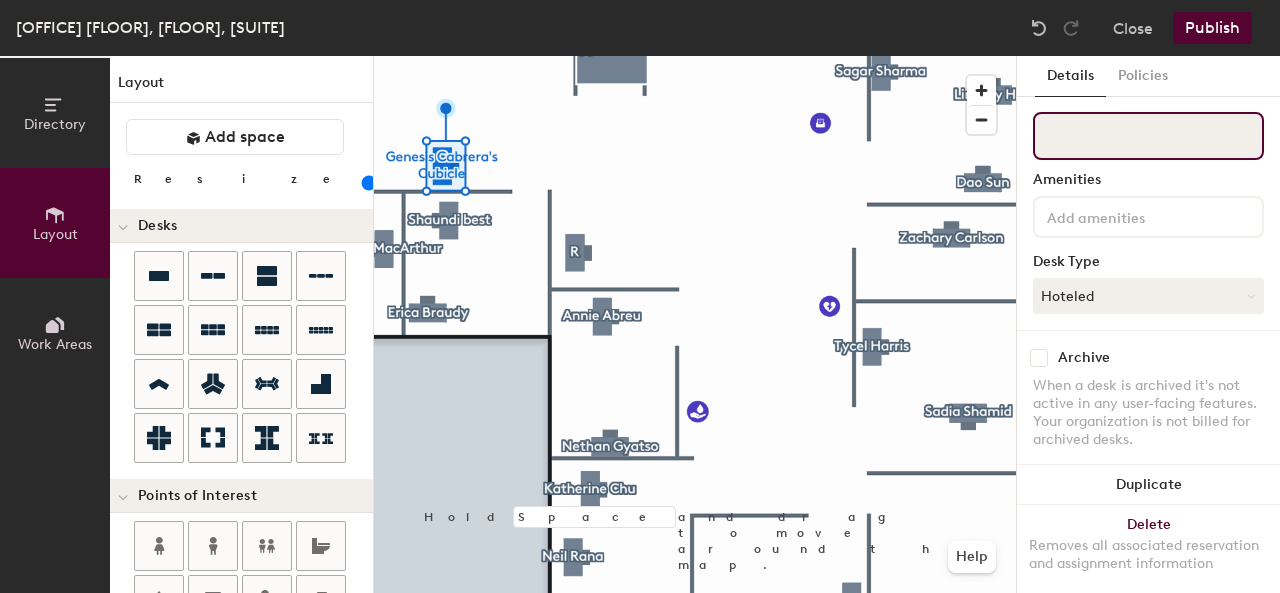 type 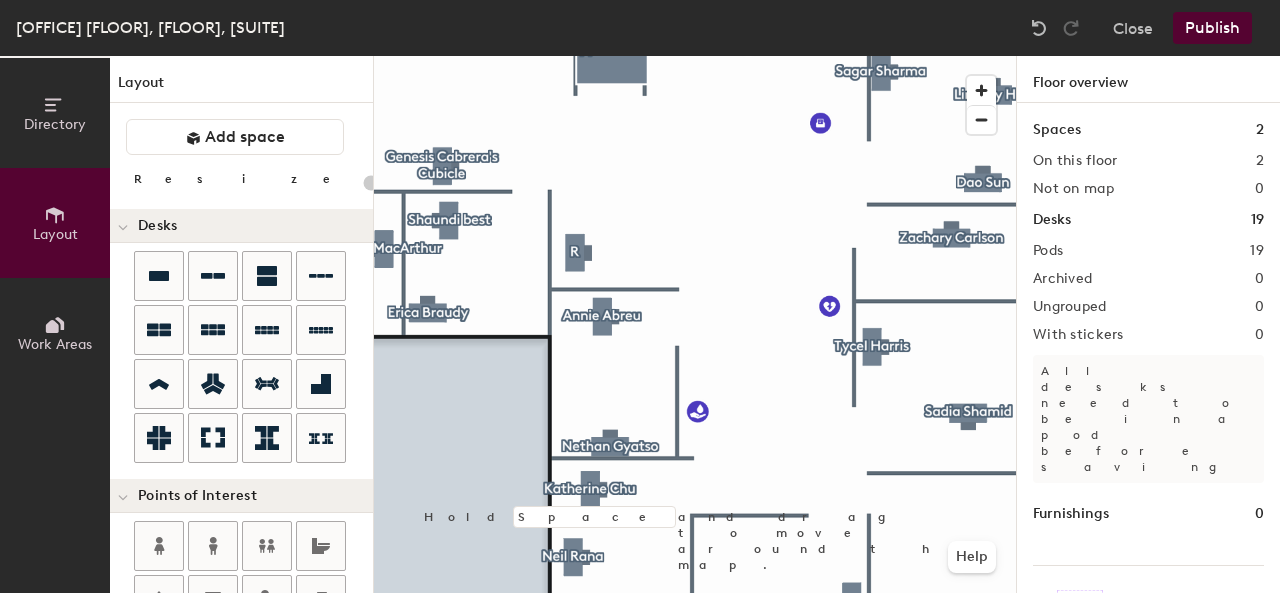 type on "100" 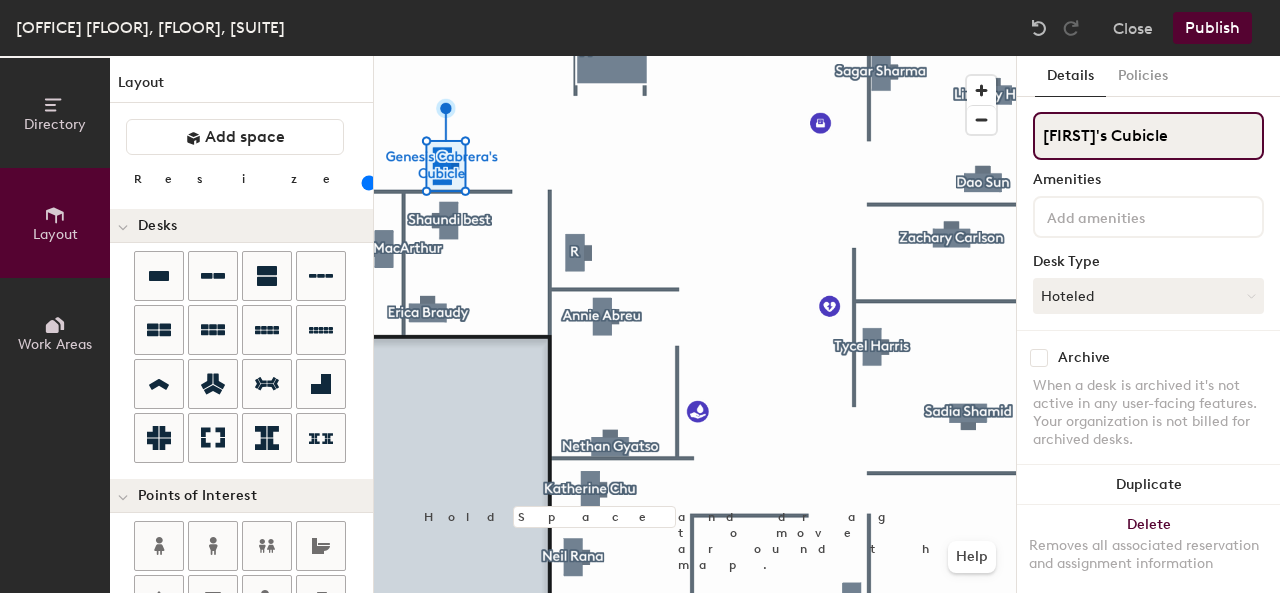 click on "[FIRST]'s Cubicle" 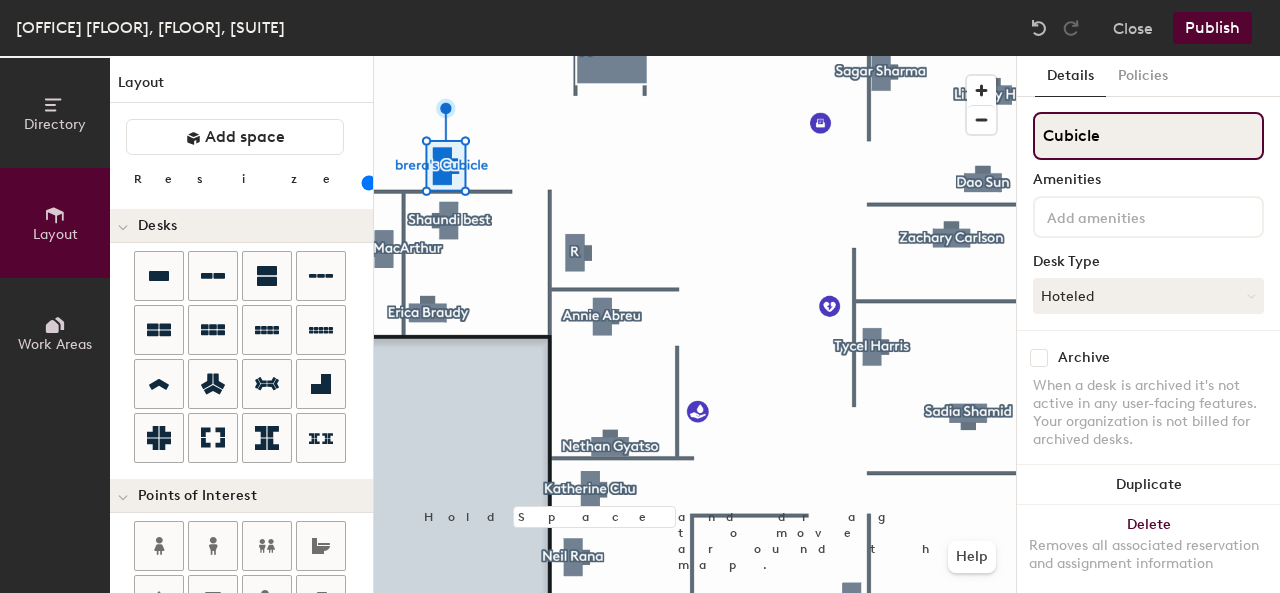 click on "Cubicle" 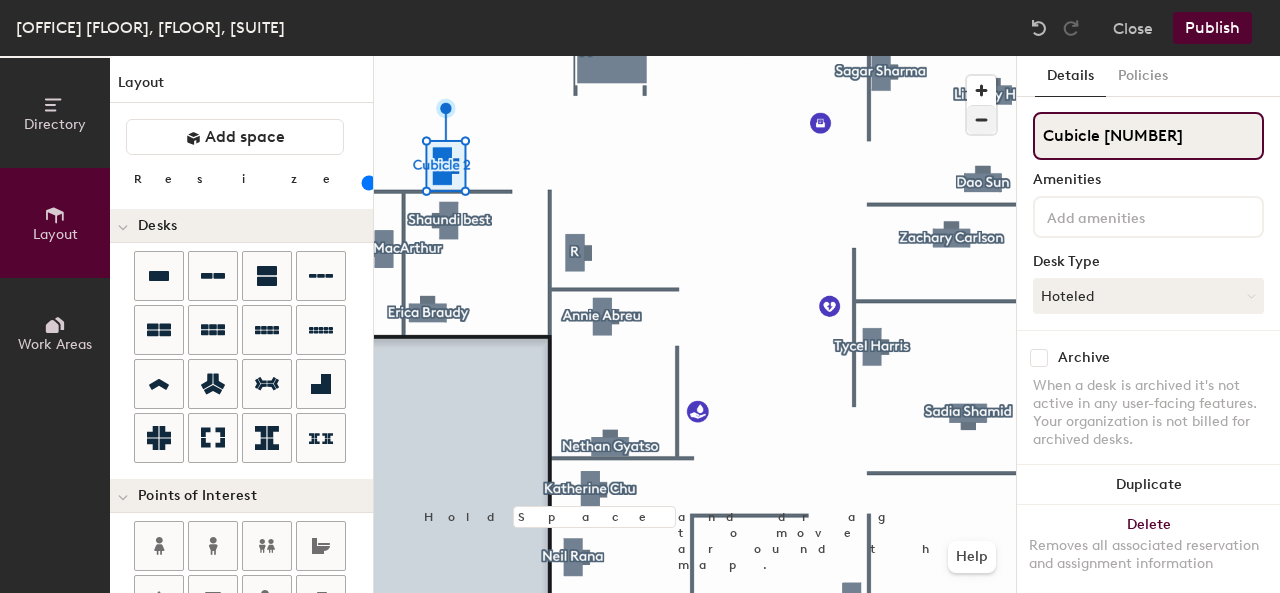 type on "Cubicle 2" 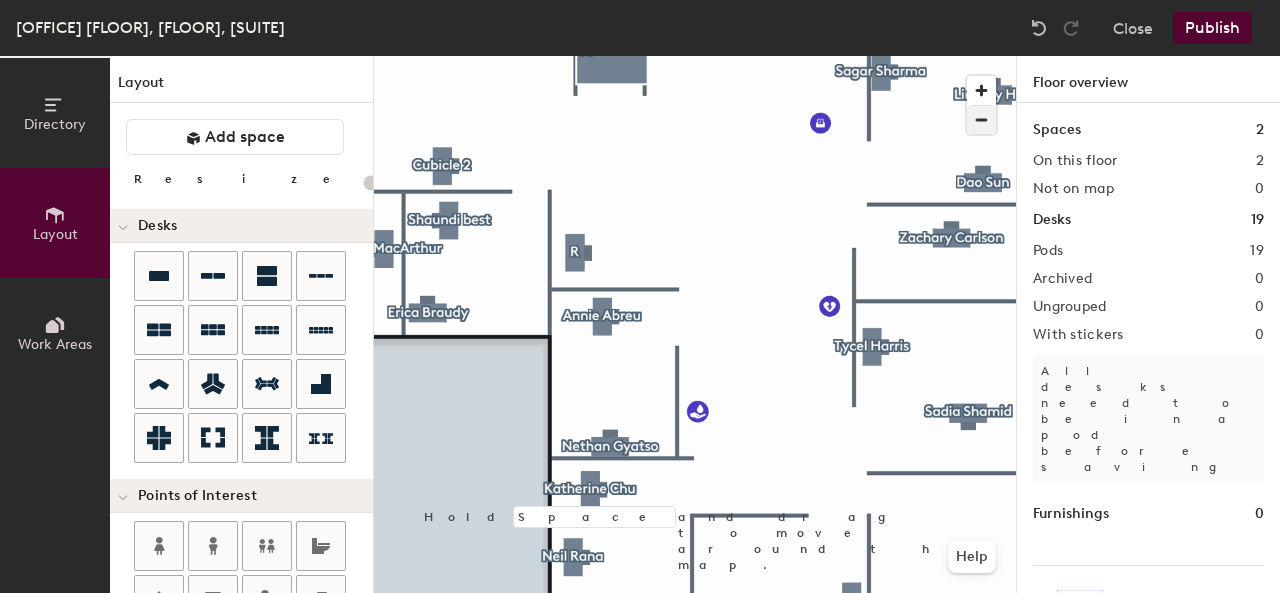 type on "100" 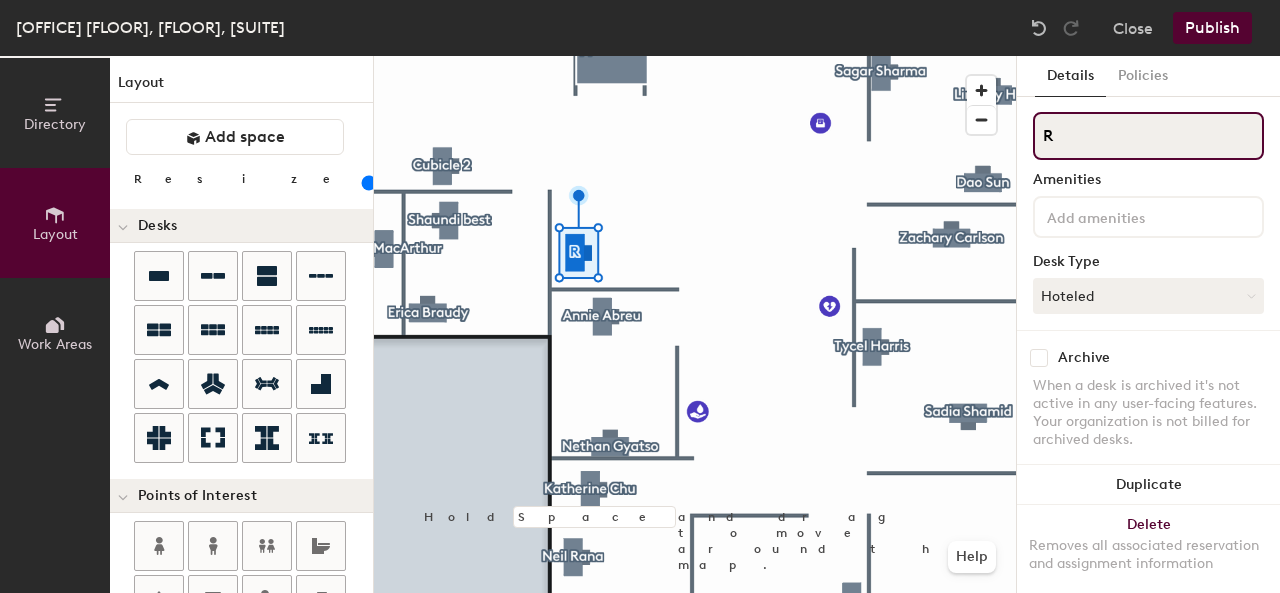 click on "[LAST]" 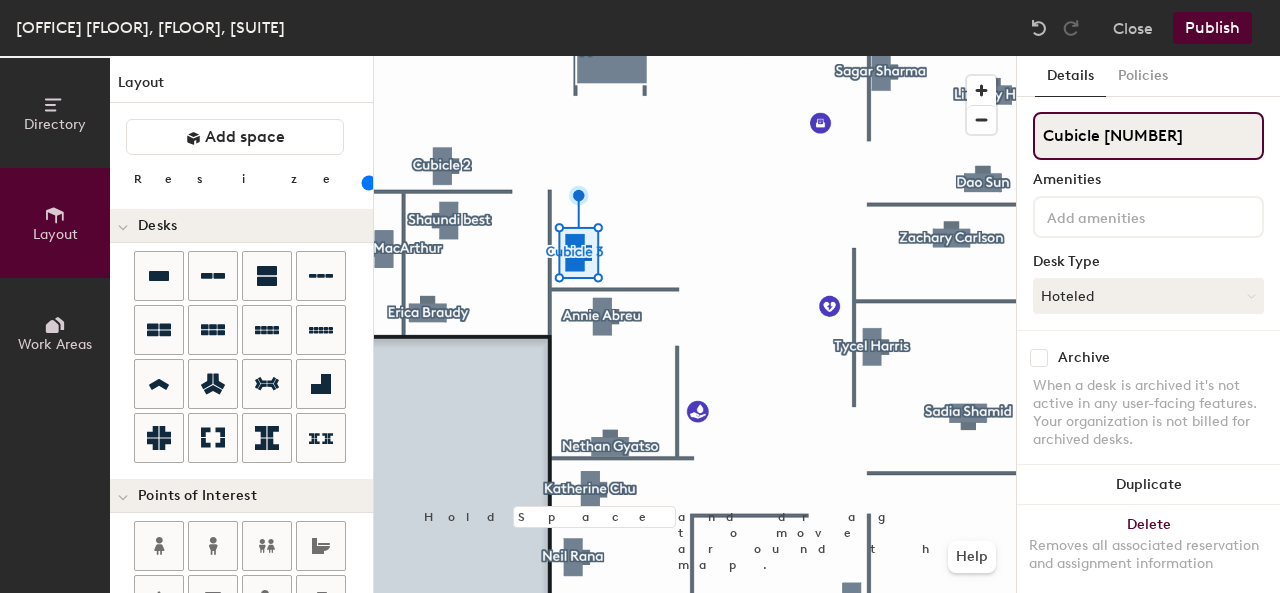 type on "Cubicle 3" 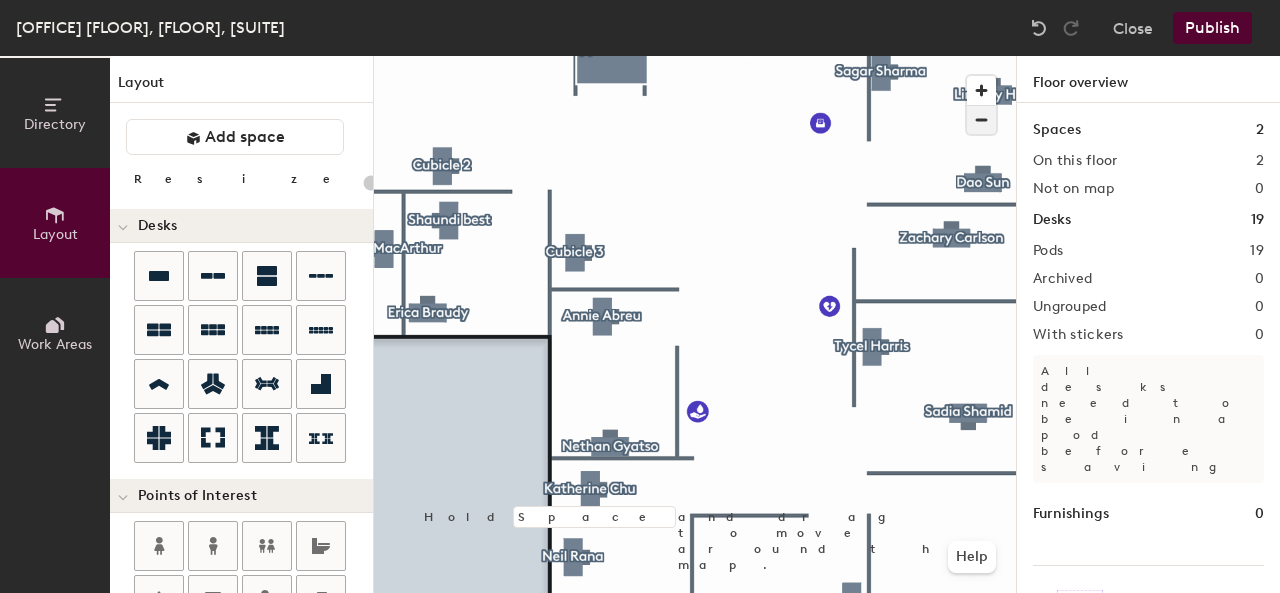 click 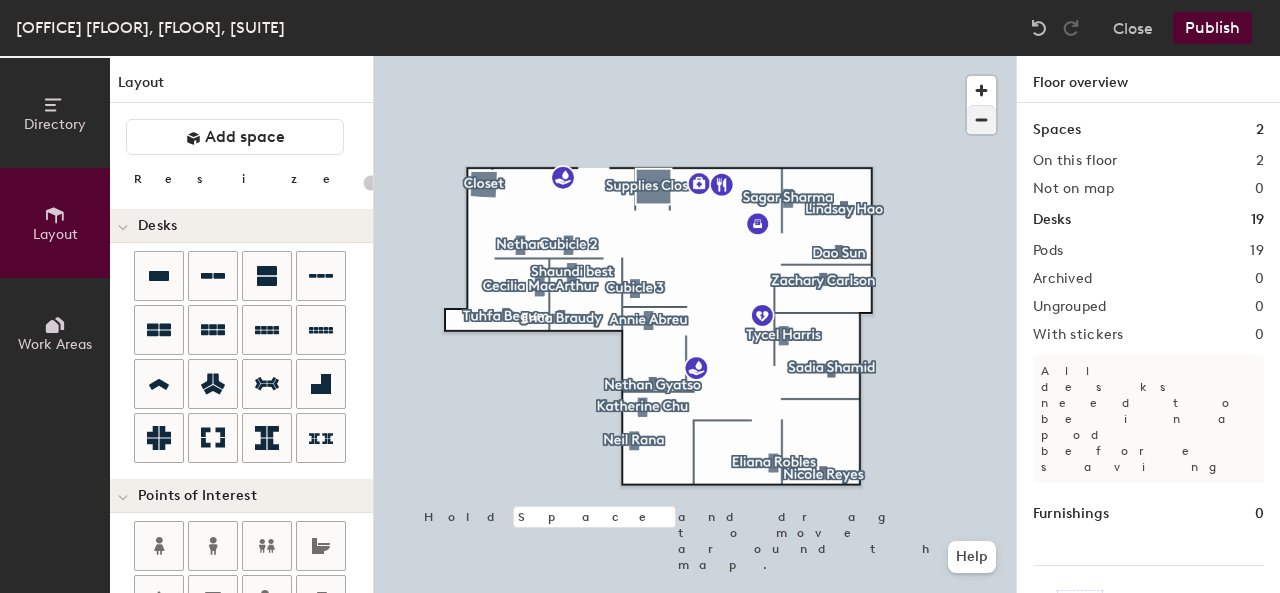 type on "100" 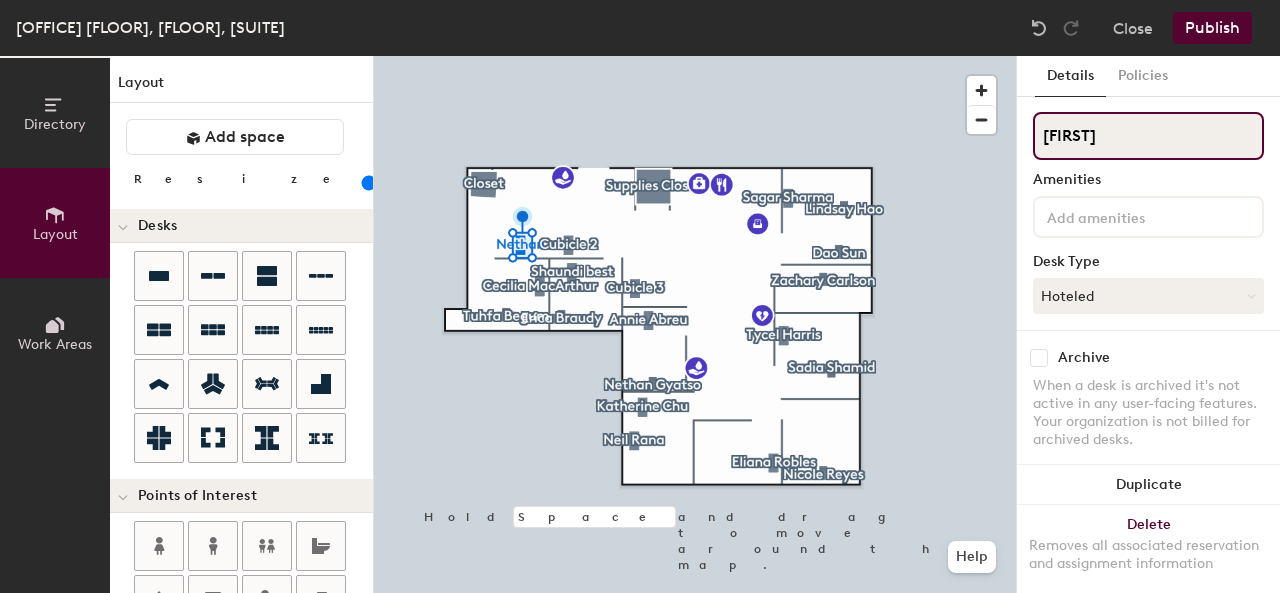 click on "[FIRST]" 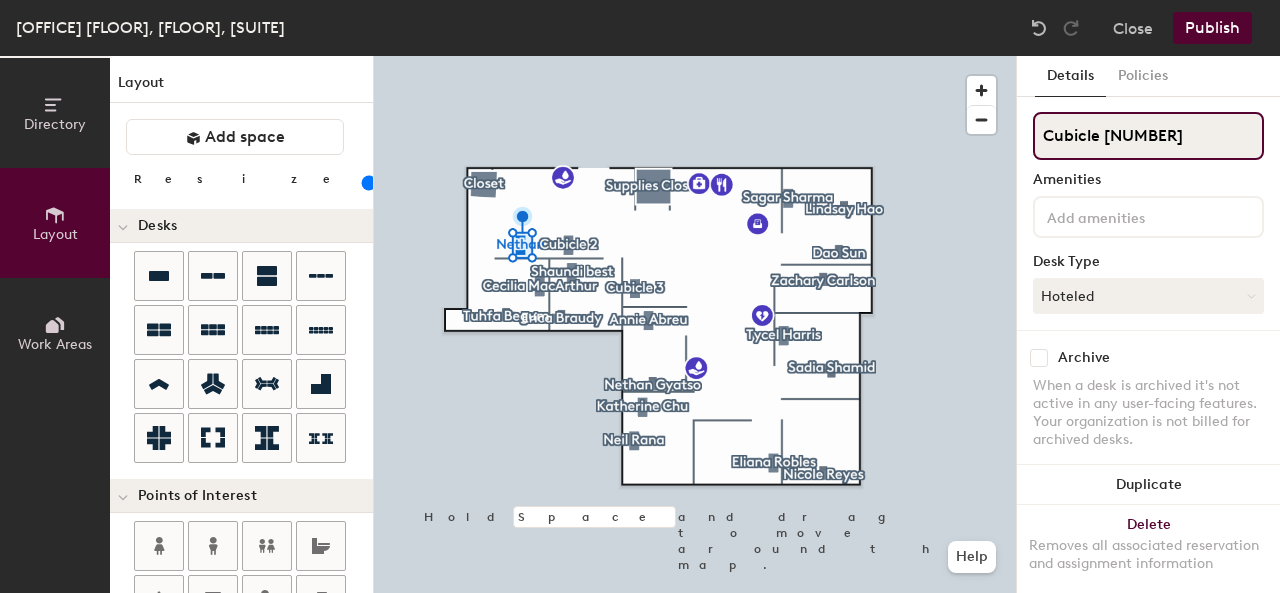 type on "Cubicle 1" 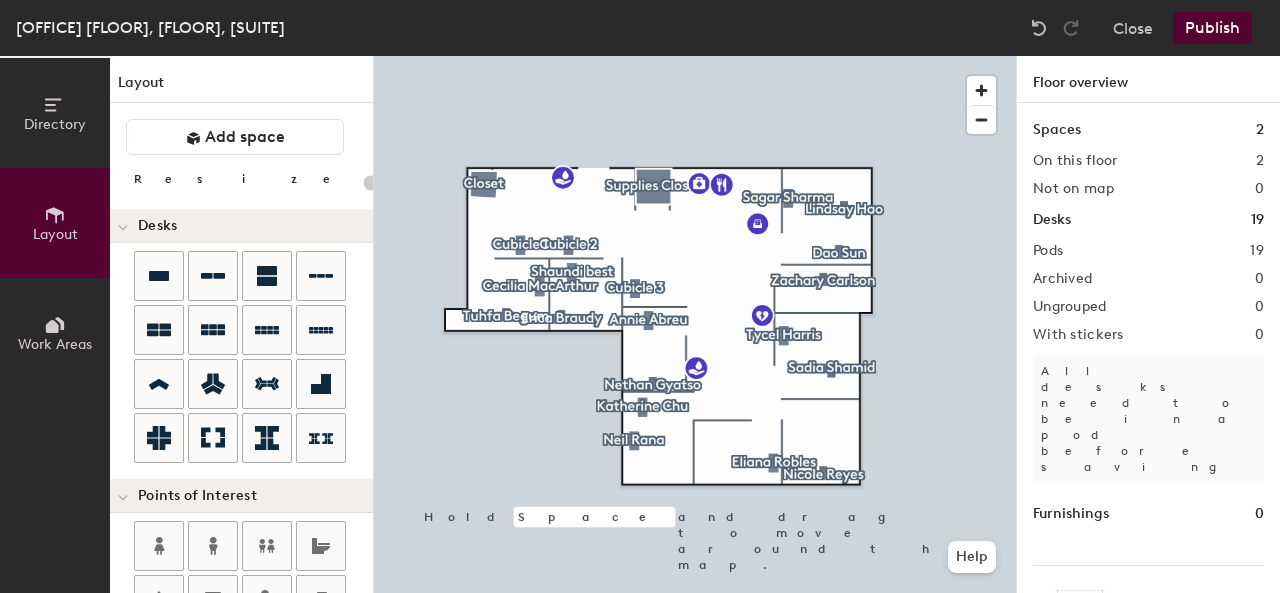 type on "100" 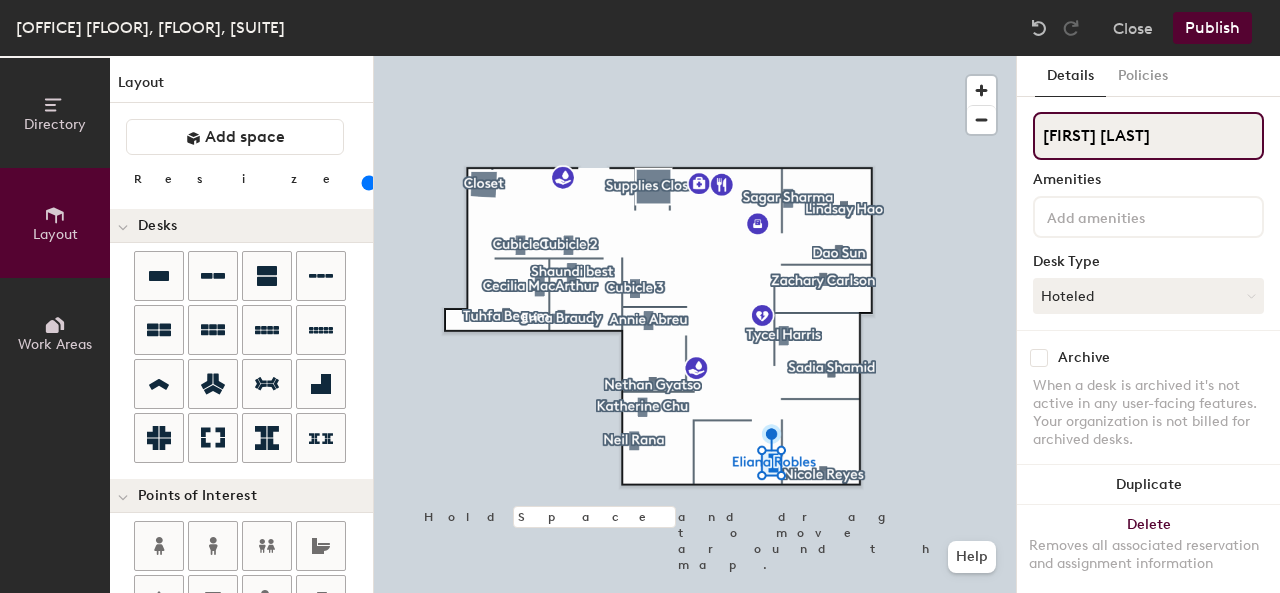 click on "[FIRST] [LAST]" 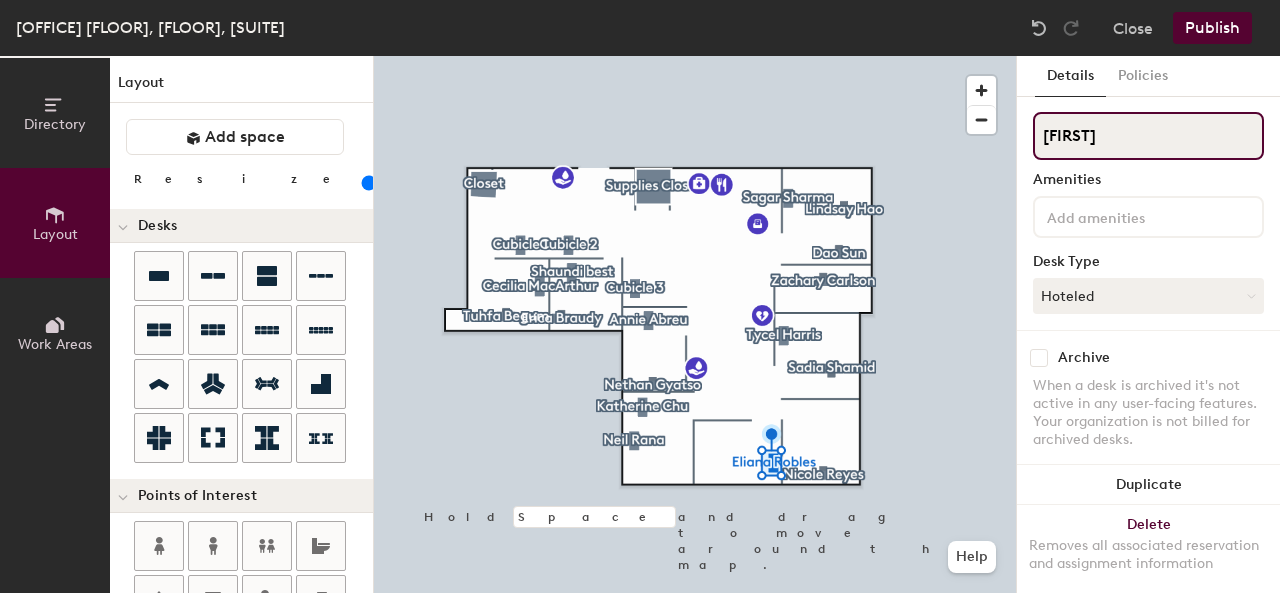 type on "[LAST]" 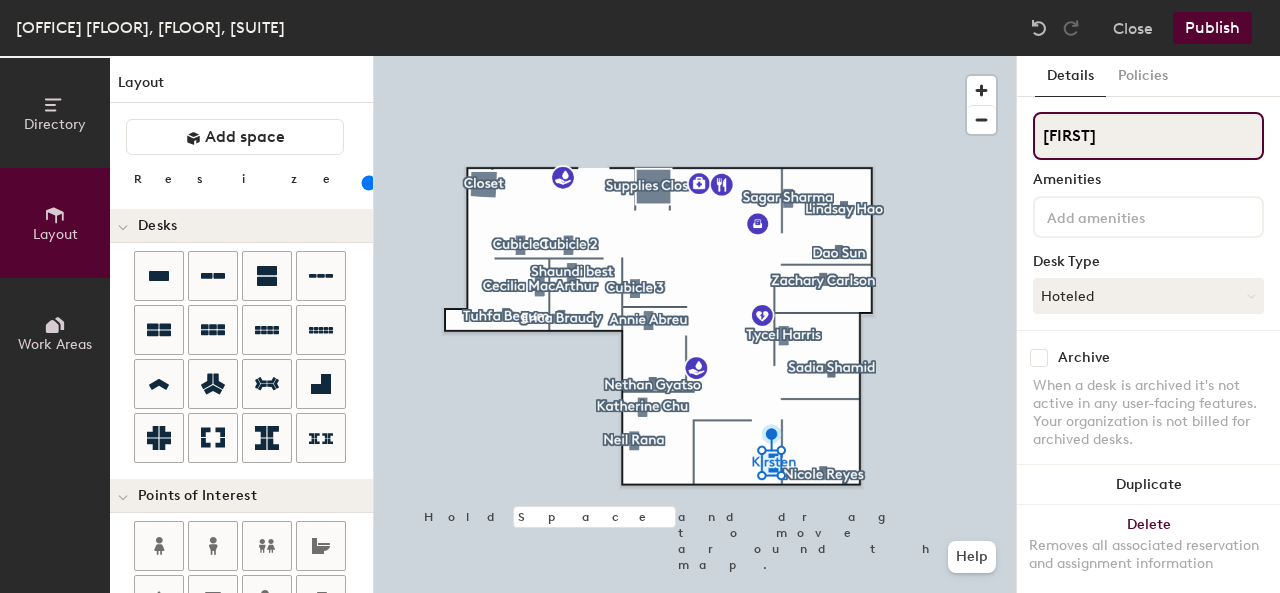 type on "Kirsten" 